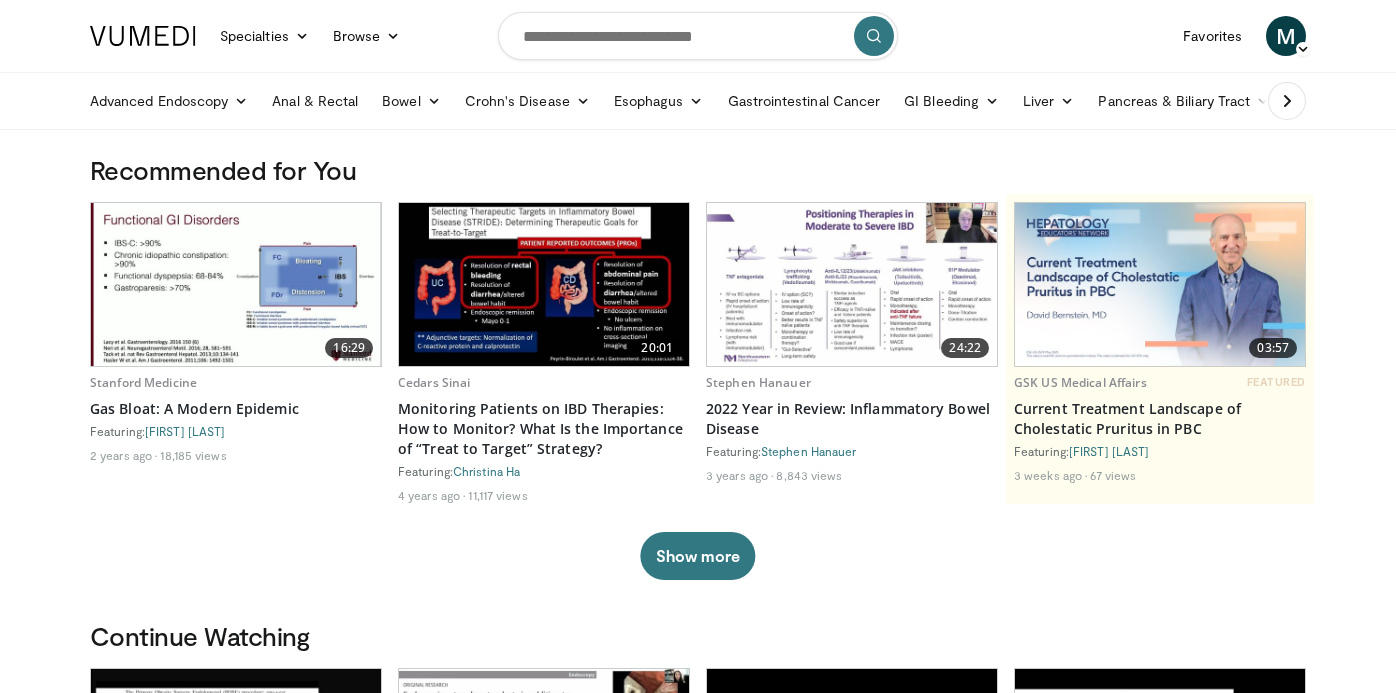 scroll, scrollTop: 0, scrollLeft: 0, axis: both 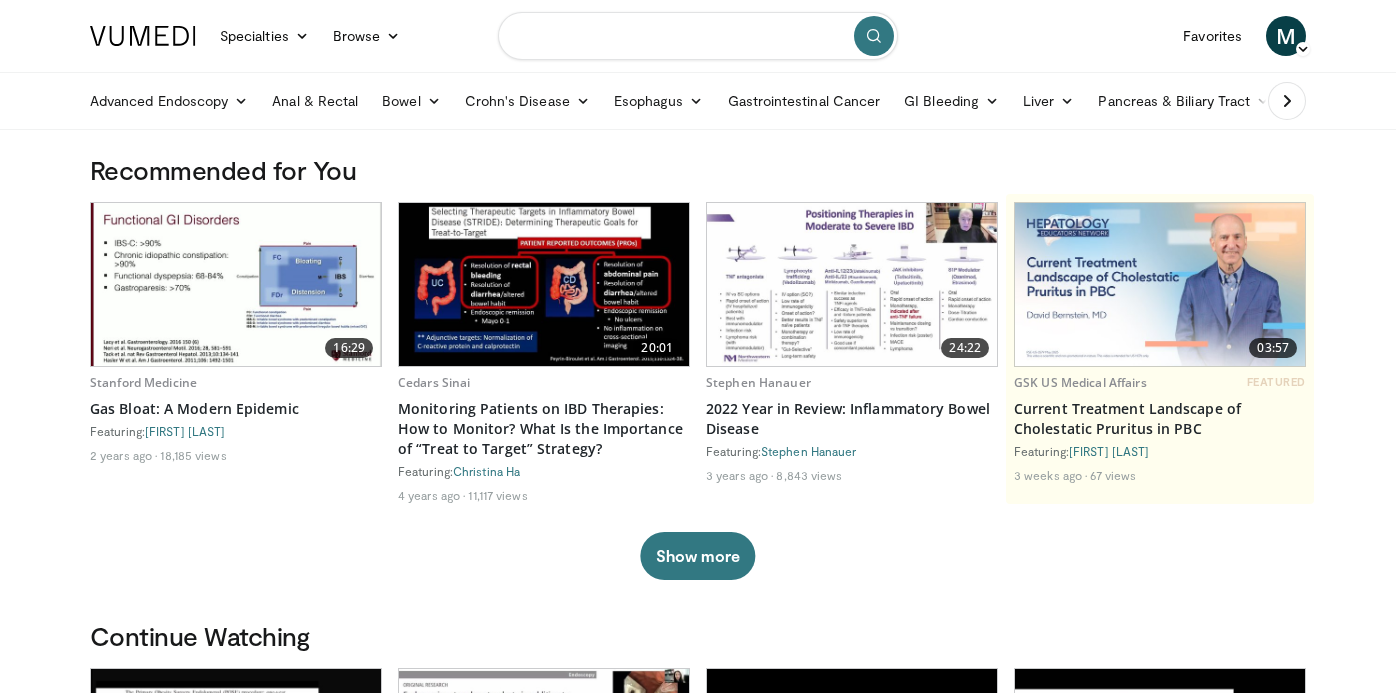 click at bounding box center (698, 36) 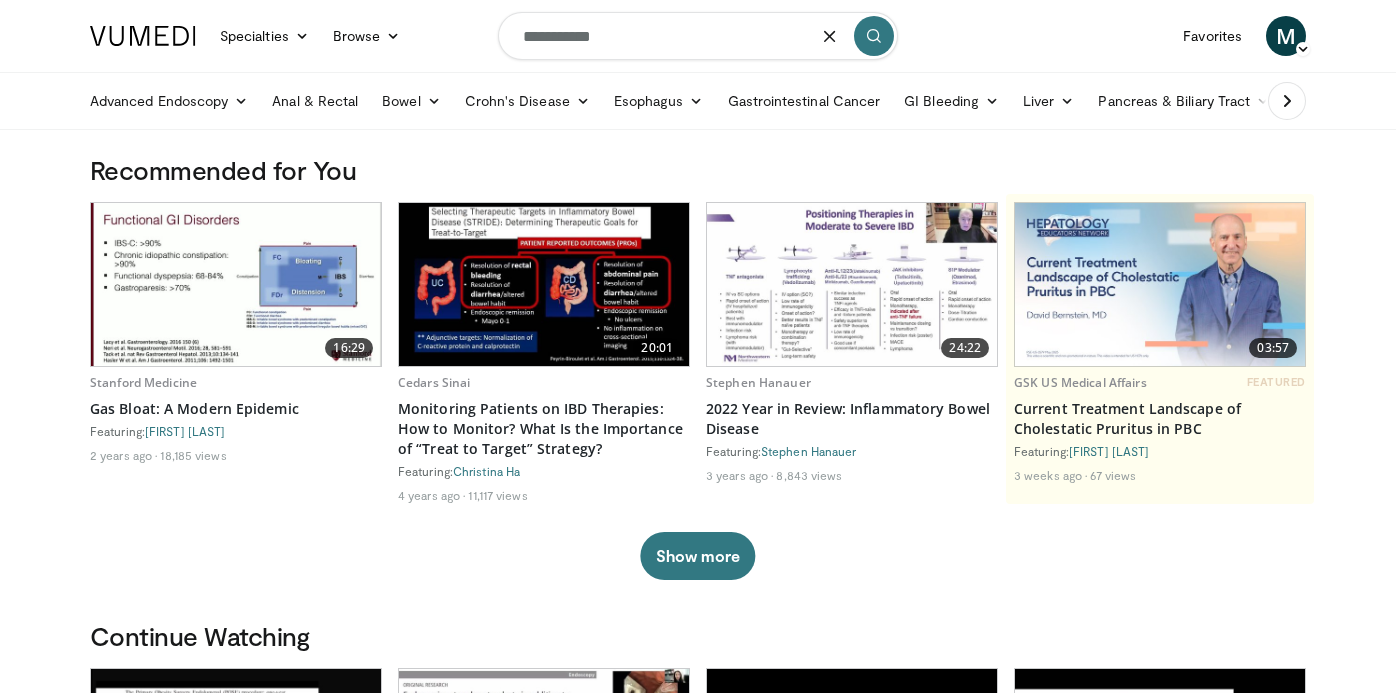 type on "**********" 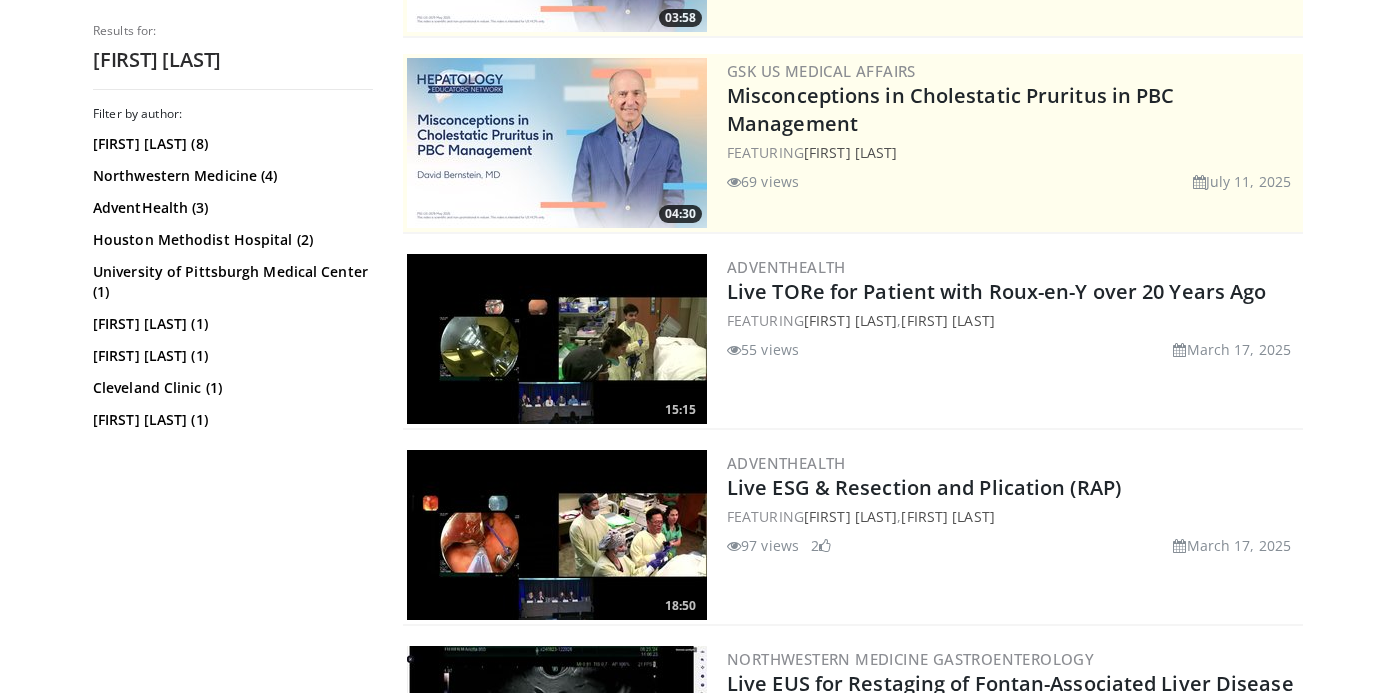 scroll, scrollTop: 389, scrollLeft: 0, axis: vertical 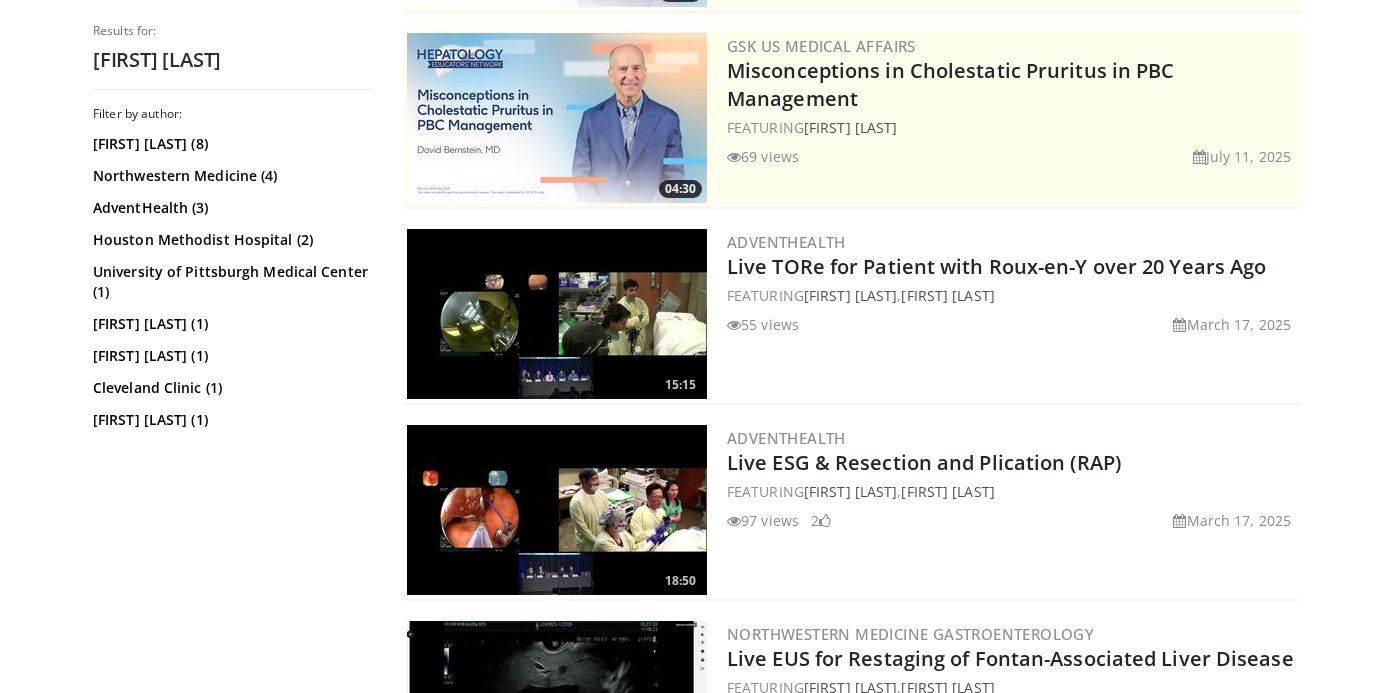 click at bounding box center [557, 314] 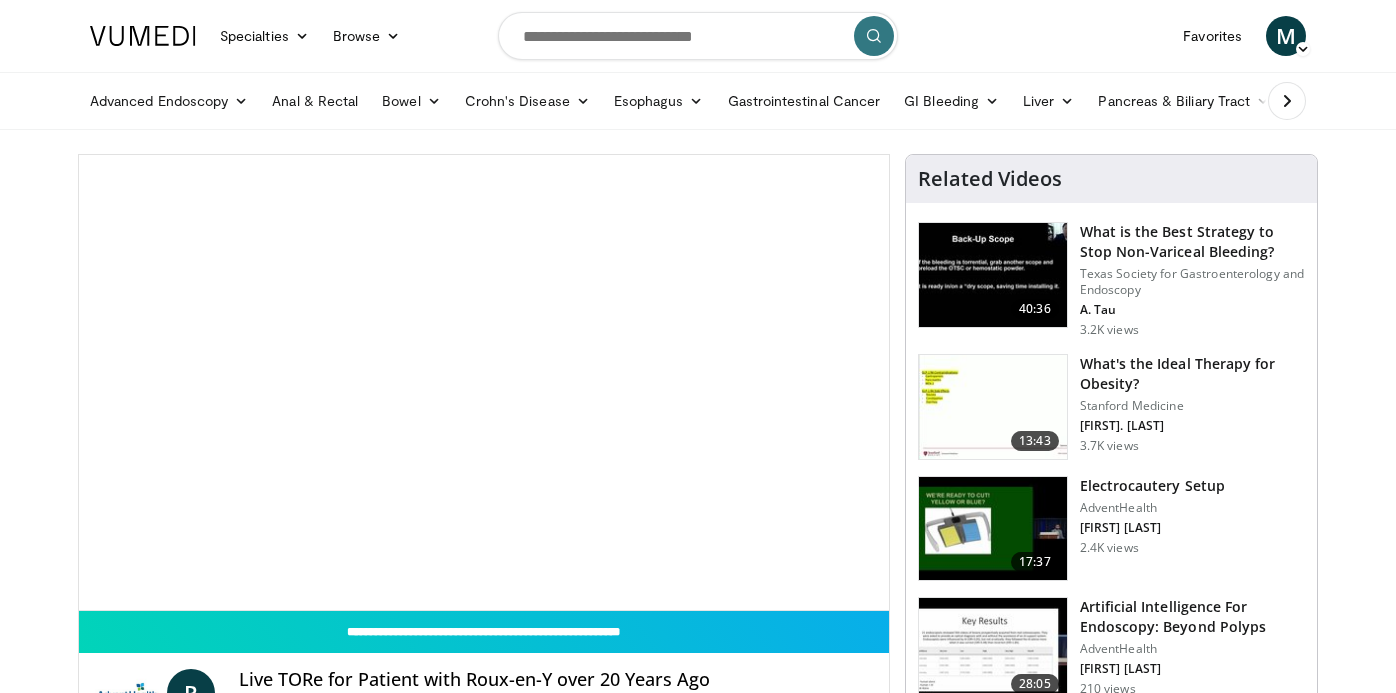 scroll, scrollTop: 0, scrollLeft: 0, axis: both 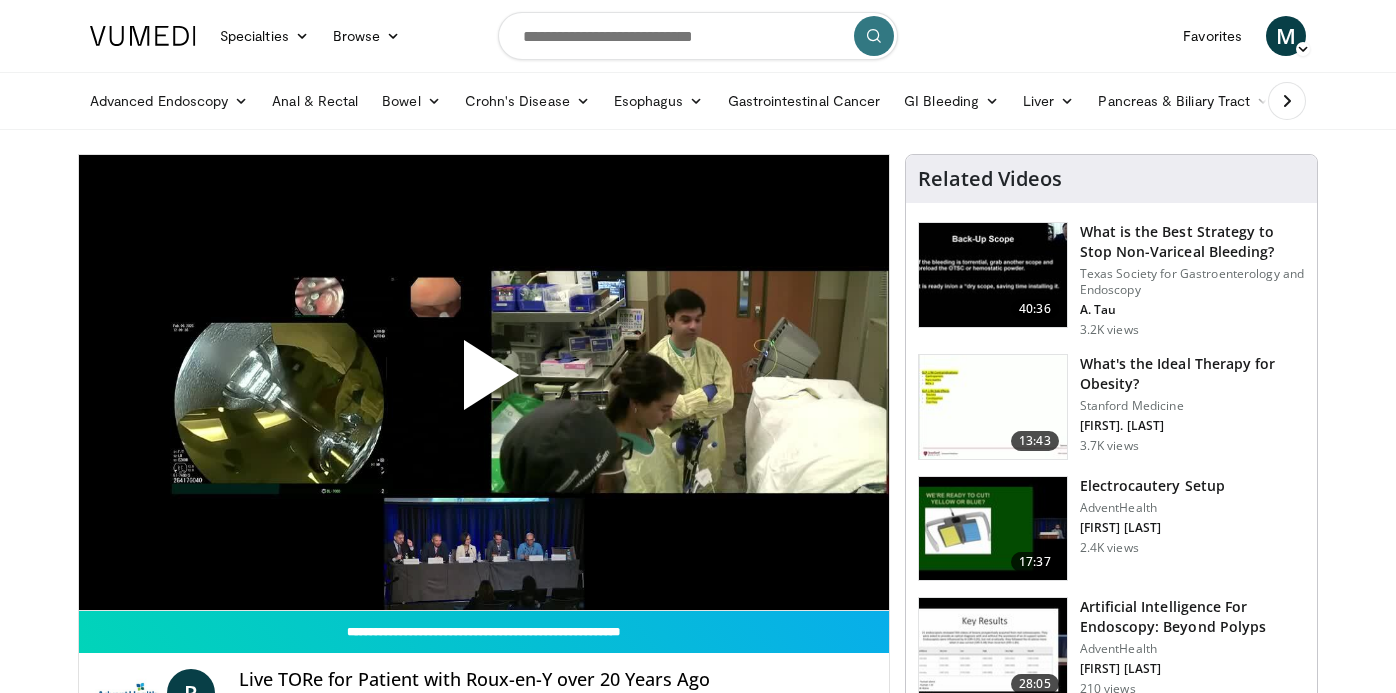 click at bounding box center (484, 383) 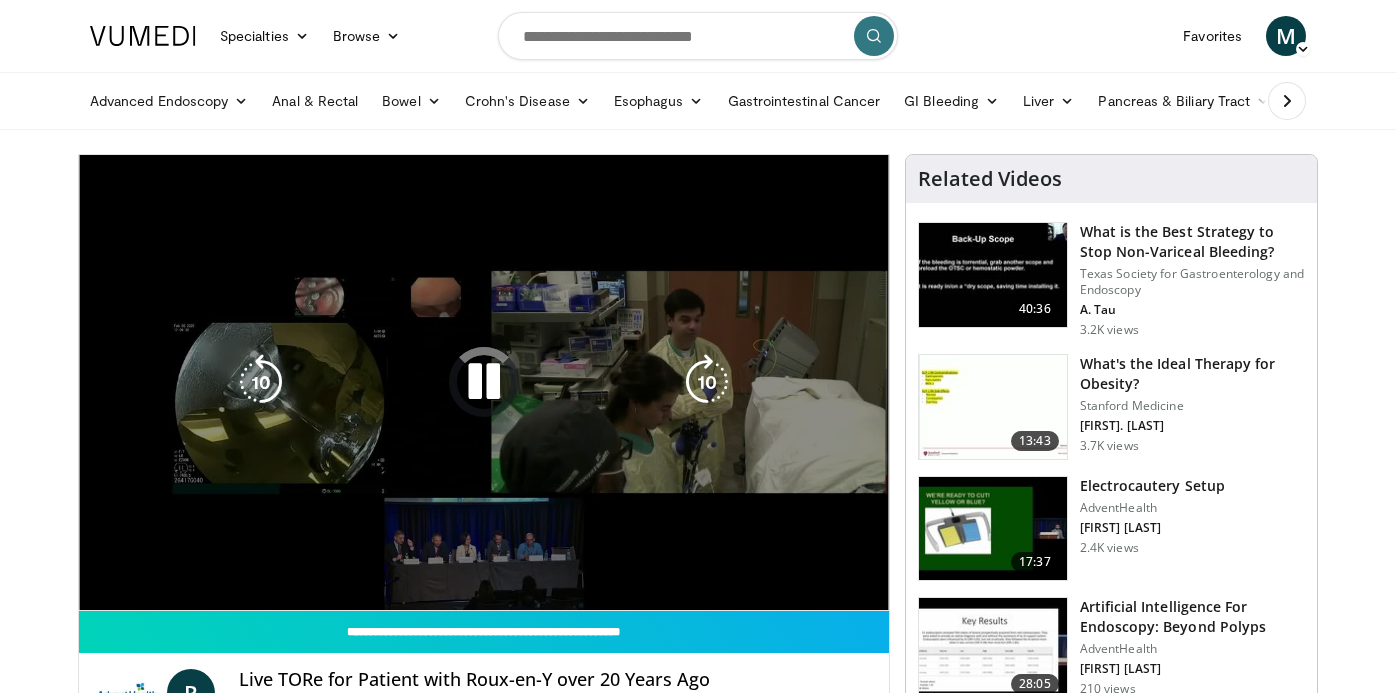 scroll, scrollTop: 0, scrollLeft: 0, axis: both 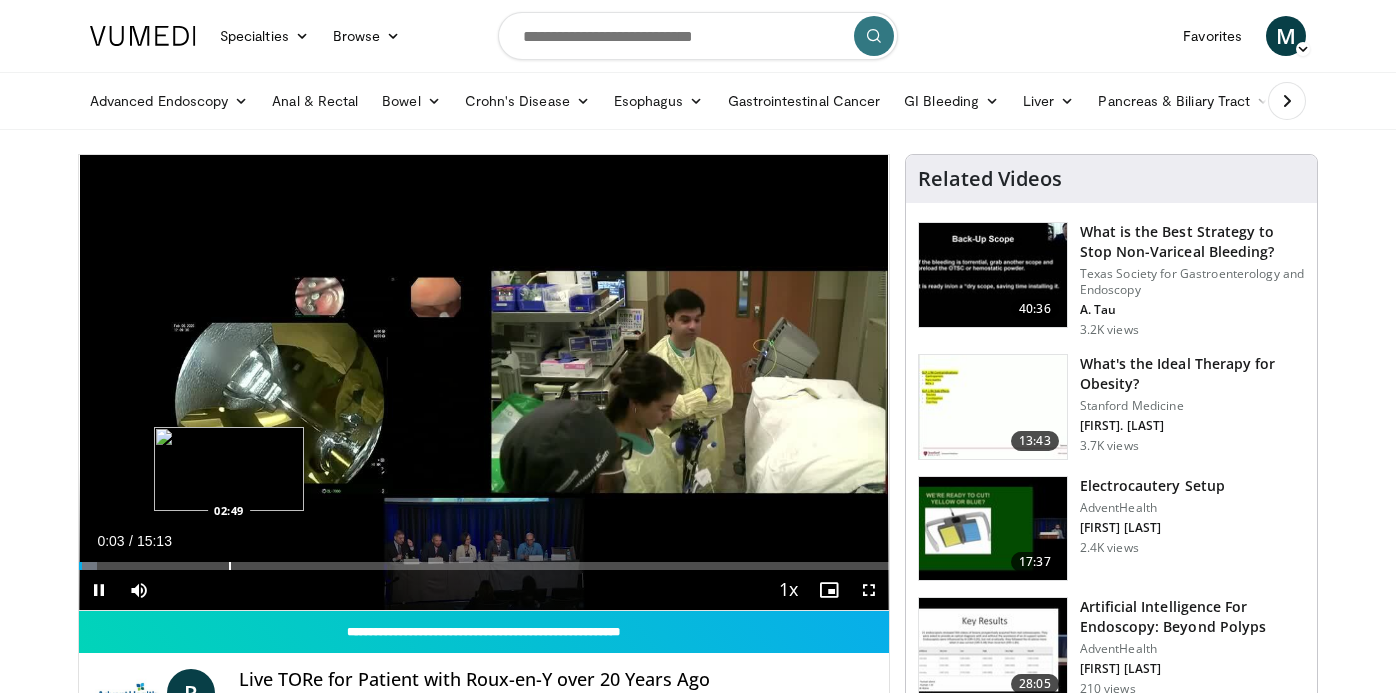 click at bounding box center [230, 566] 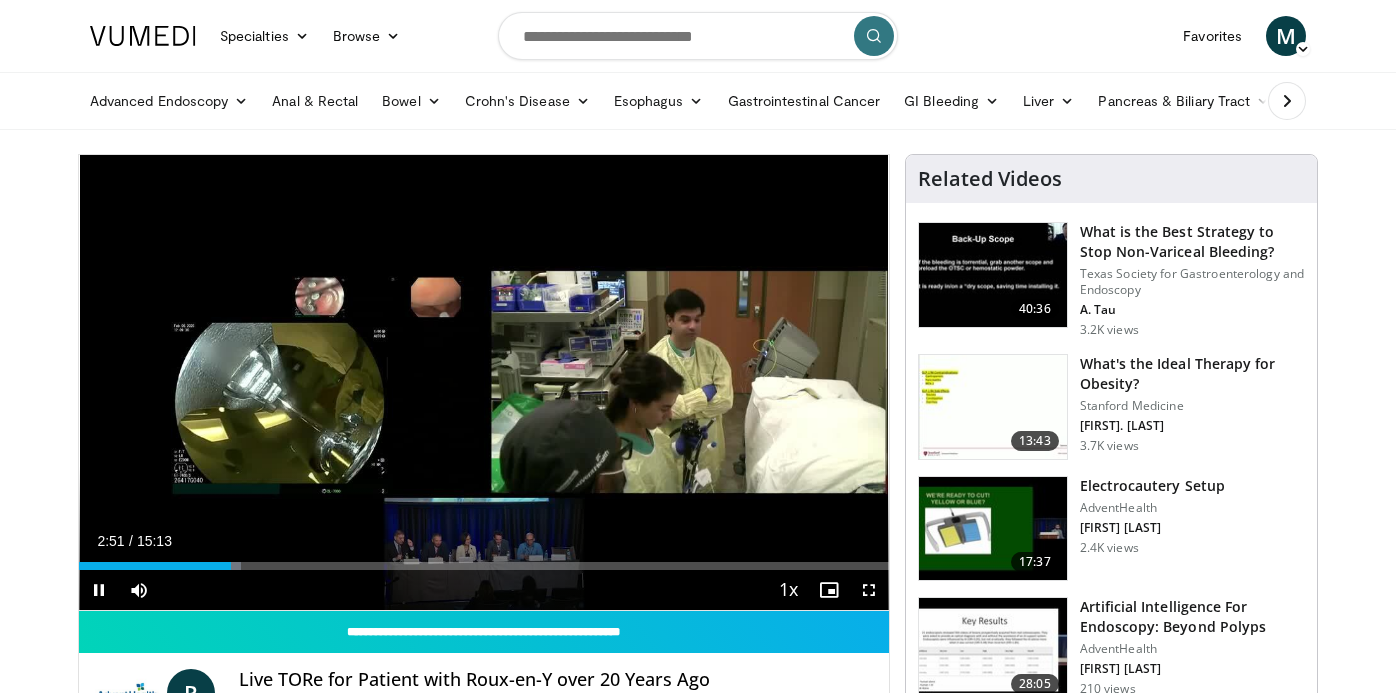 click at bounding box center (869, 590) 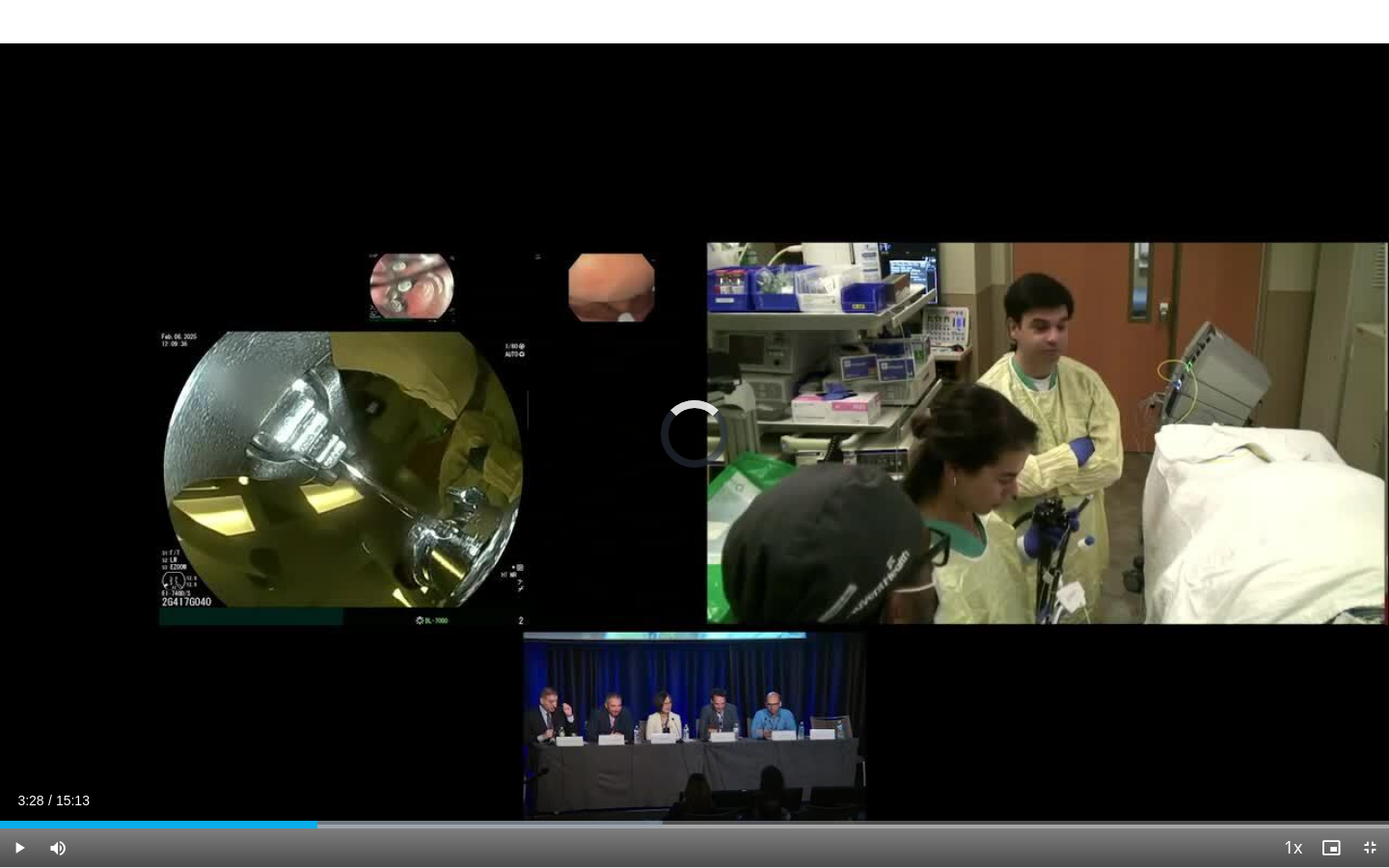 click at bounding box center (327, 825) 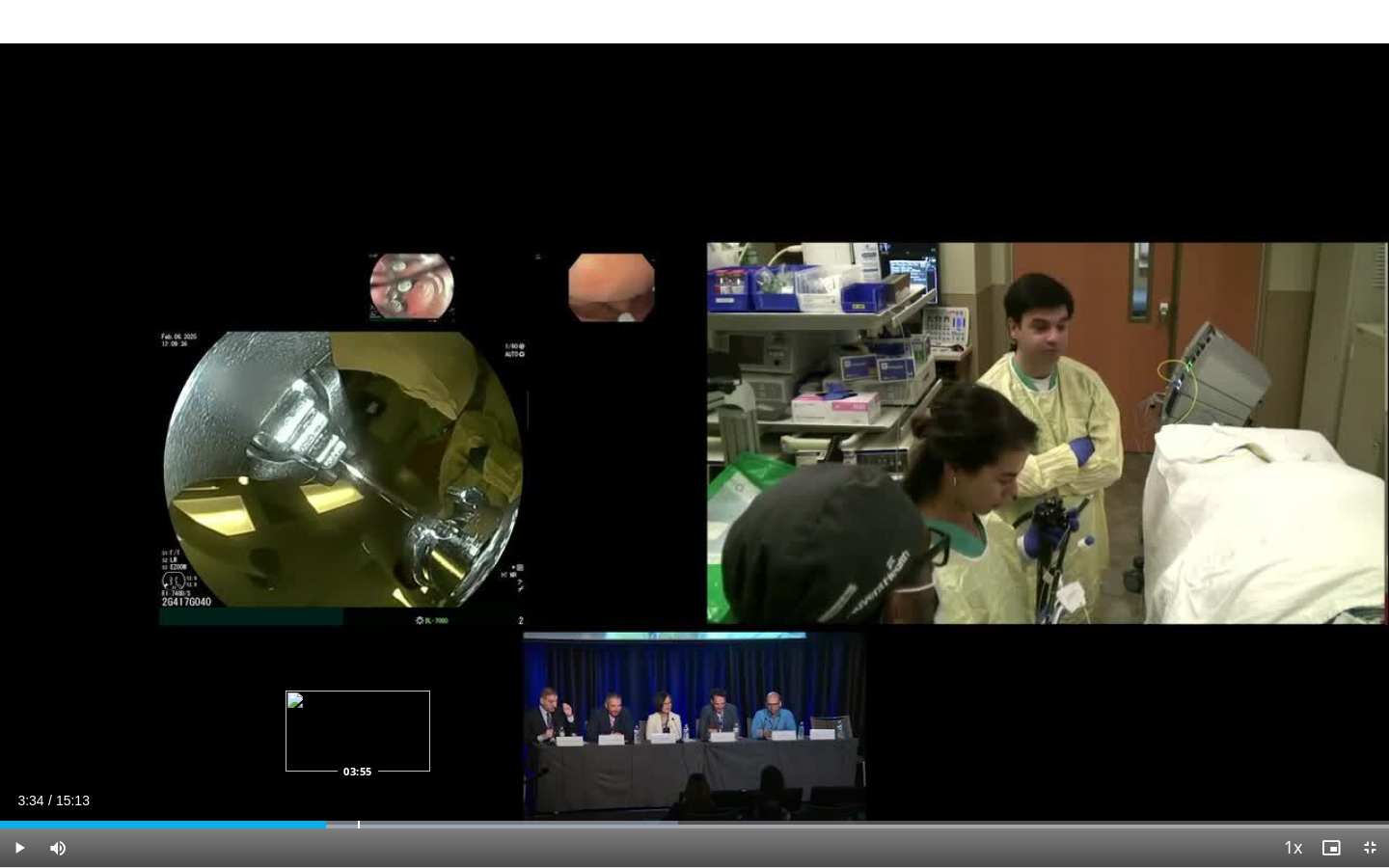 click at bounding box center [359, 825] 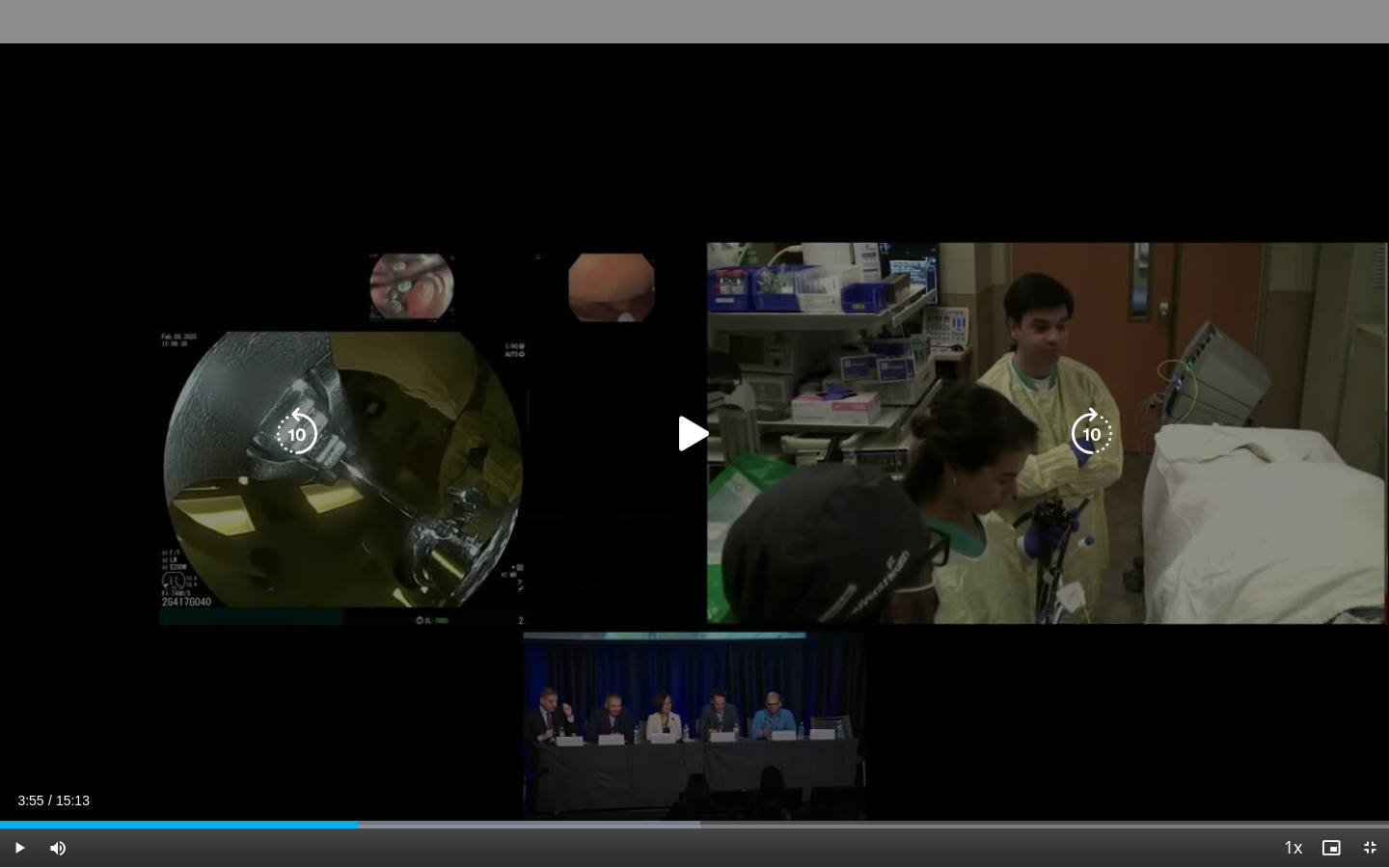 click at bounding box center (694, 434) 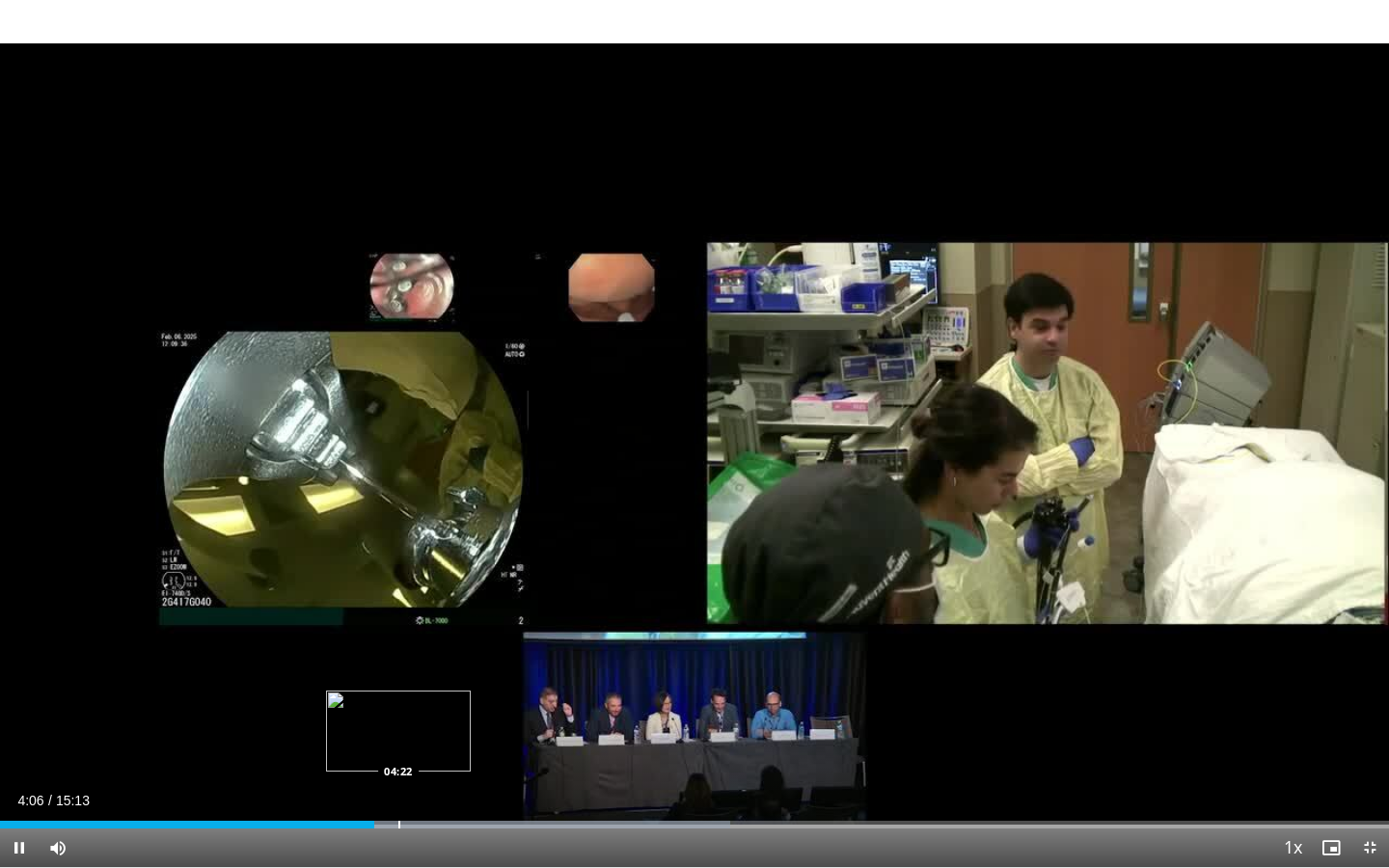 click at bounding box center [399, 825] 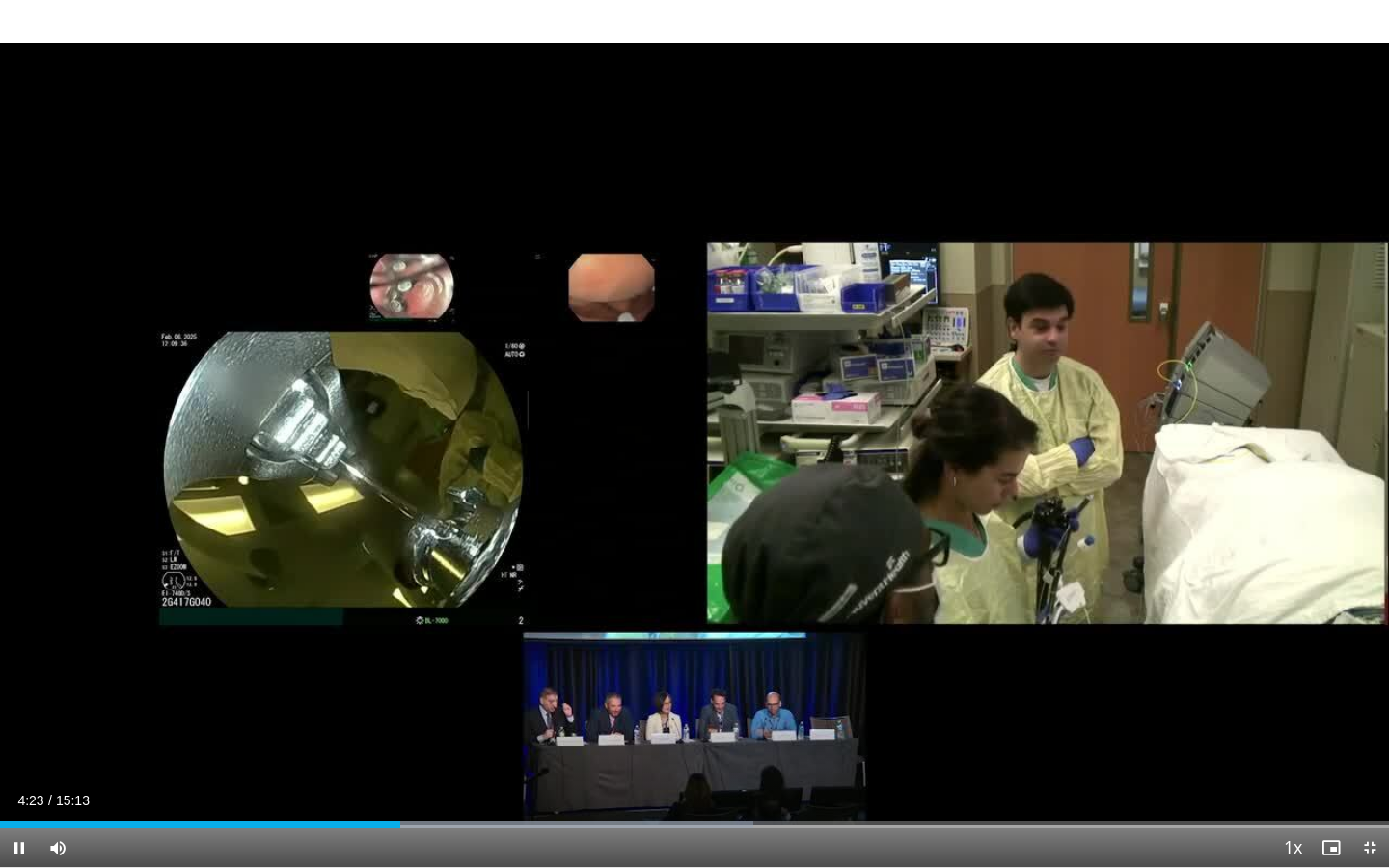click at bounding box center [19, 848] 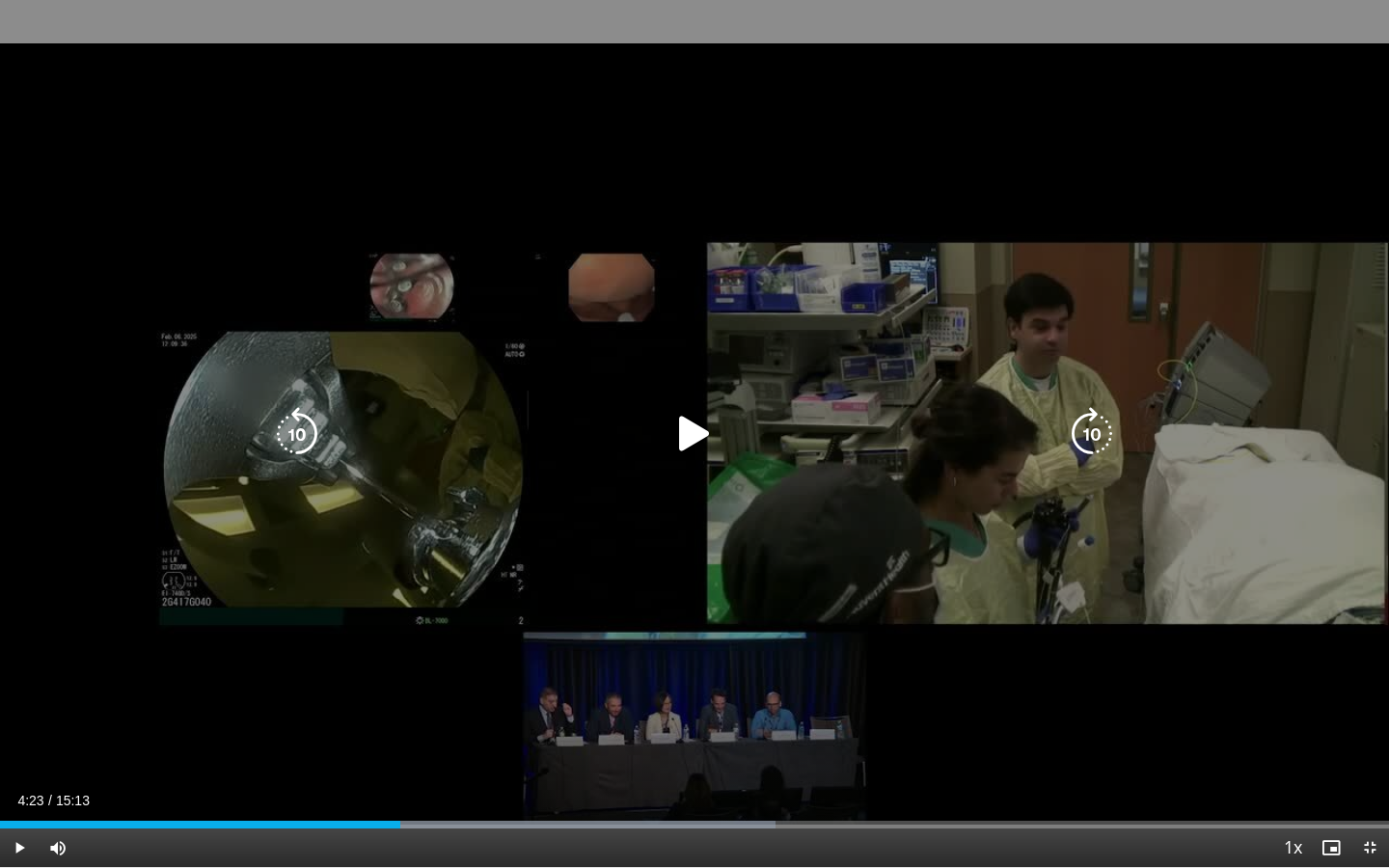 click at bounding box center [694, 434] 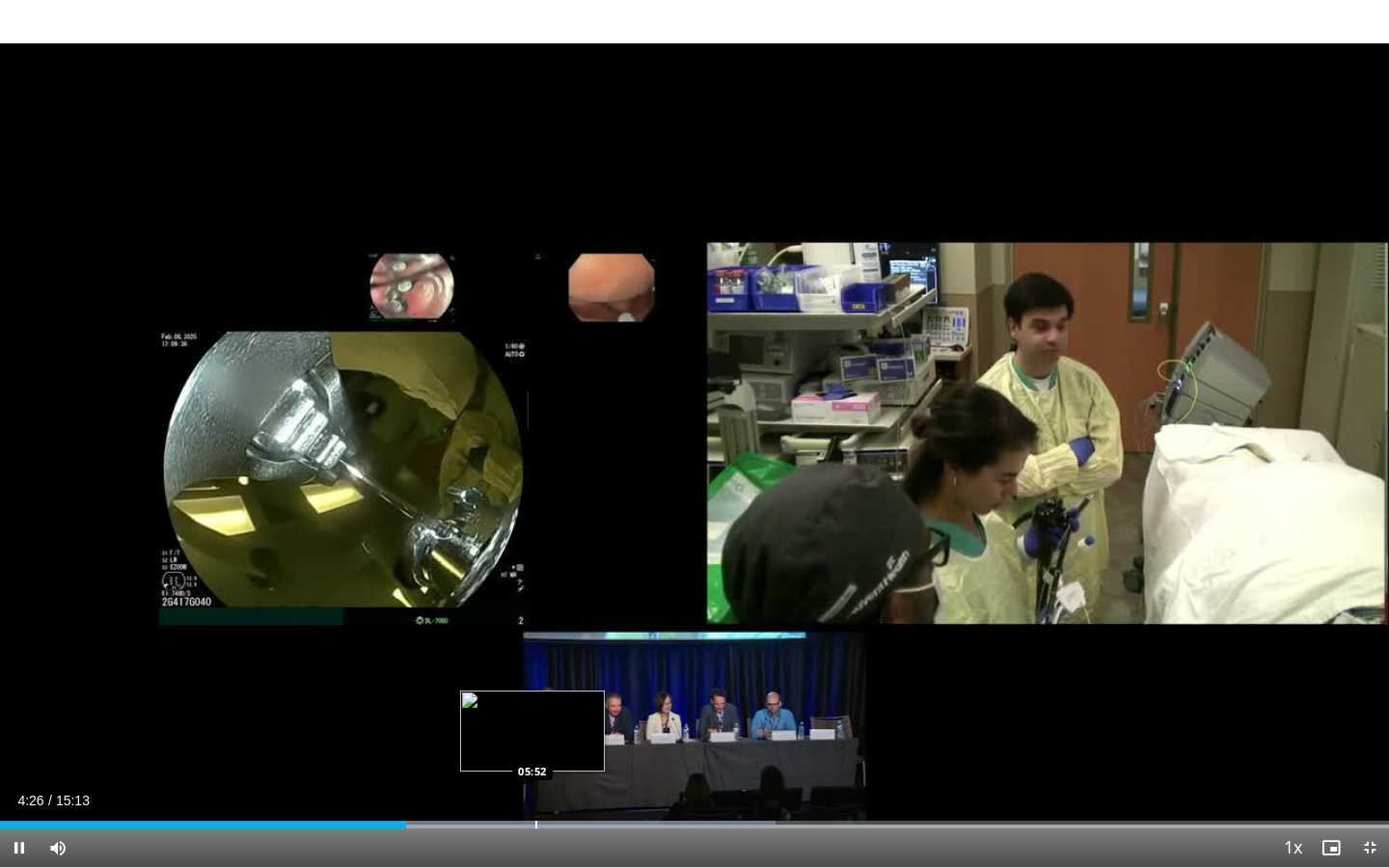 click at bounding box center (536, 825) 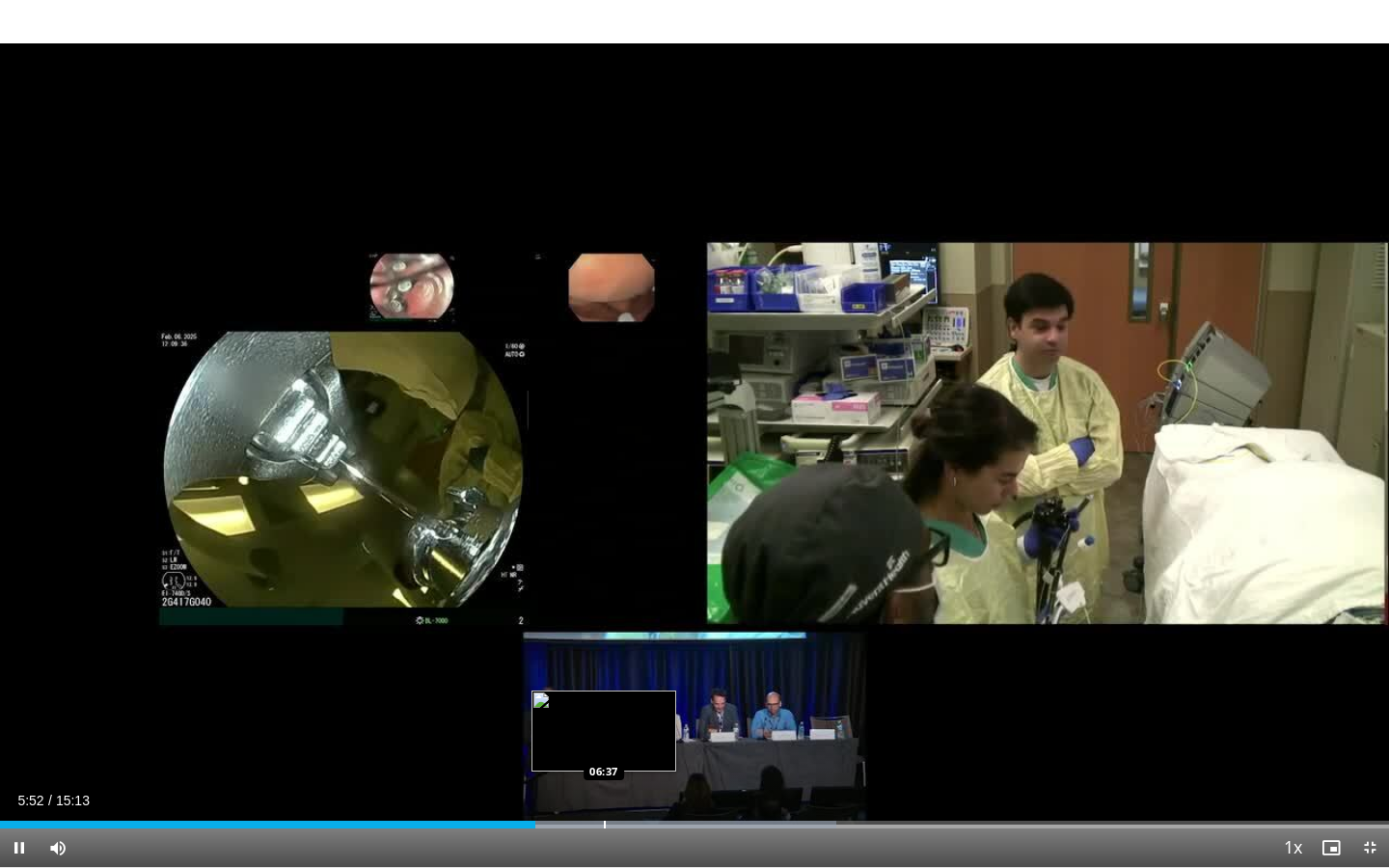 click at bounding box center (605, 825) 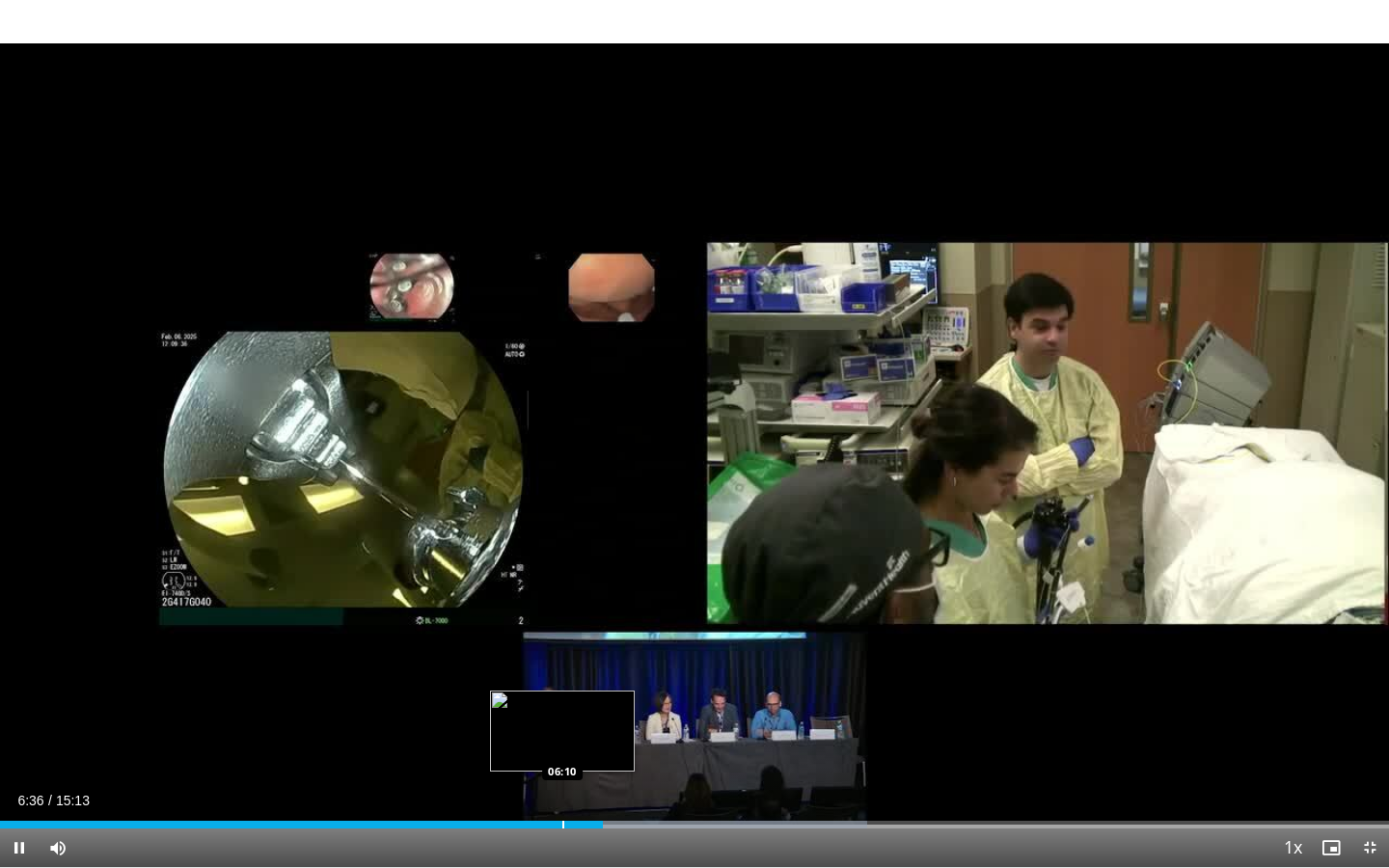 click at bounding box center (563, 825) 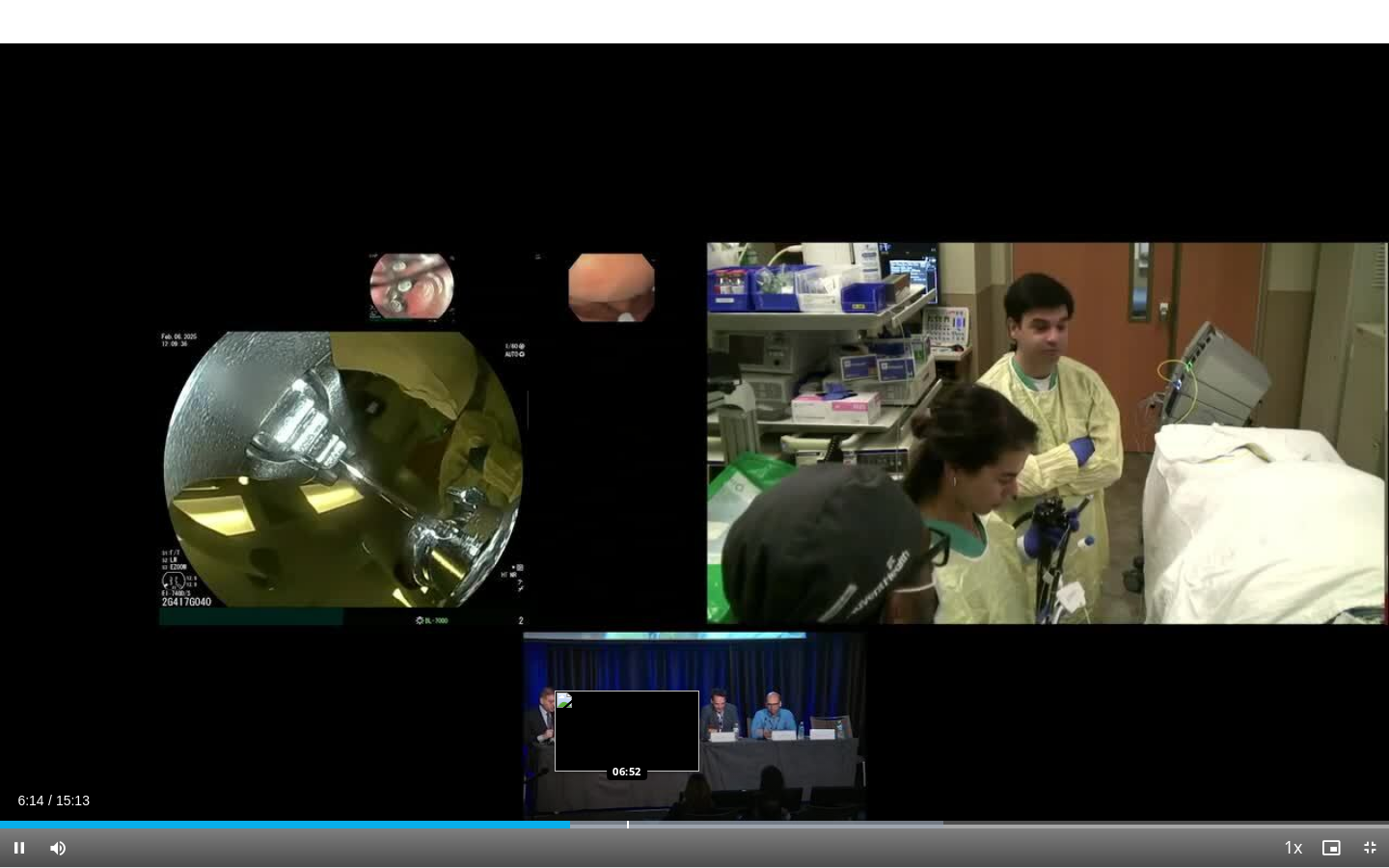 click on "Loaded :  67.90% 06:14 06:52" at bounding box center (694, 819) 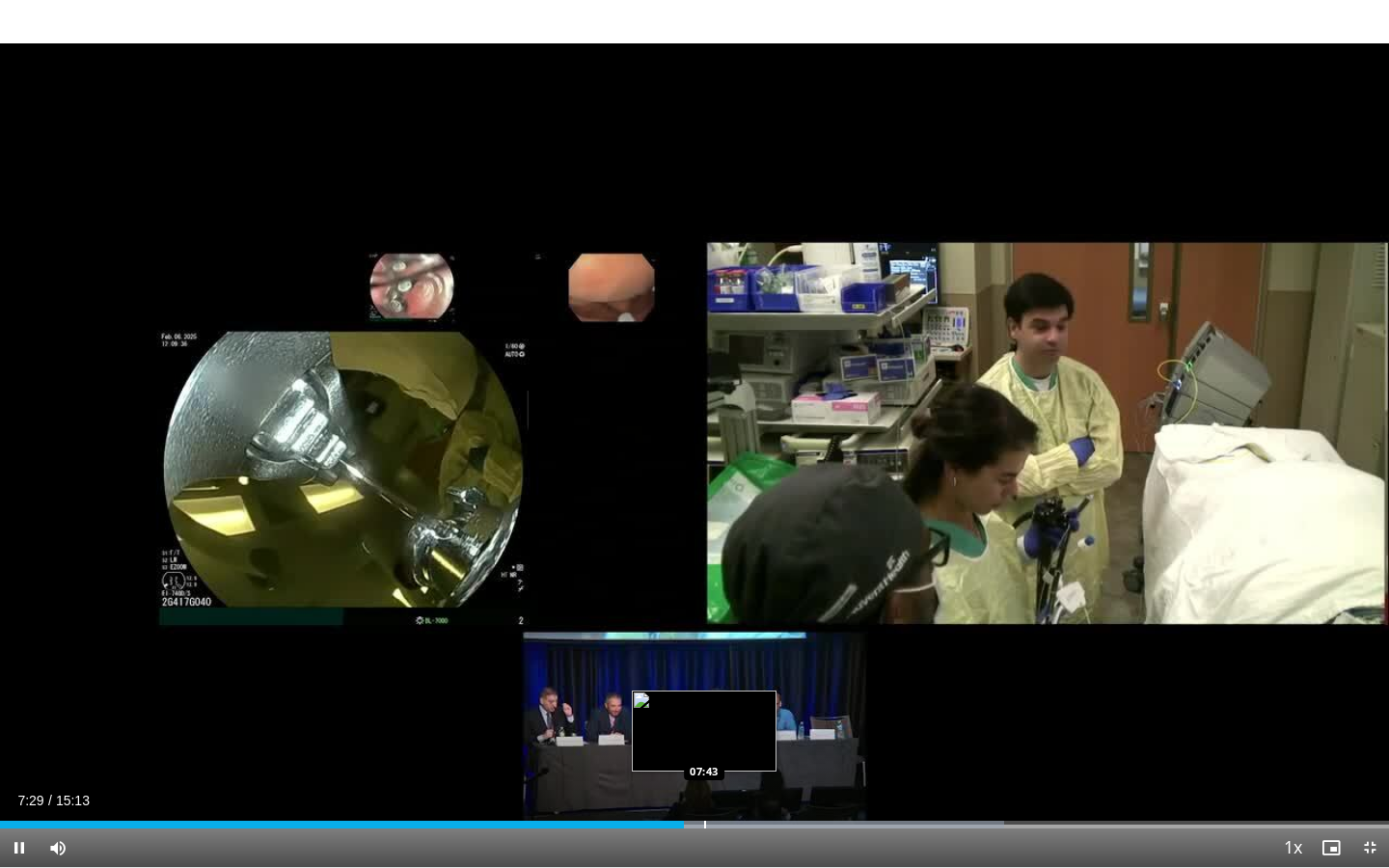 click at bounding box center [705, 825] 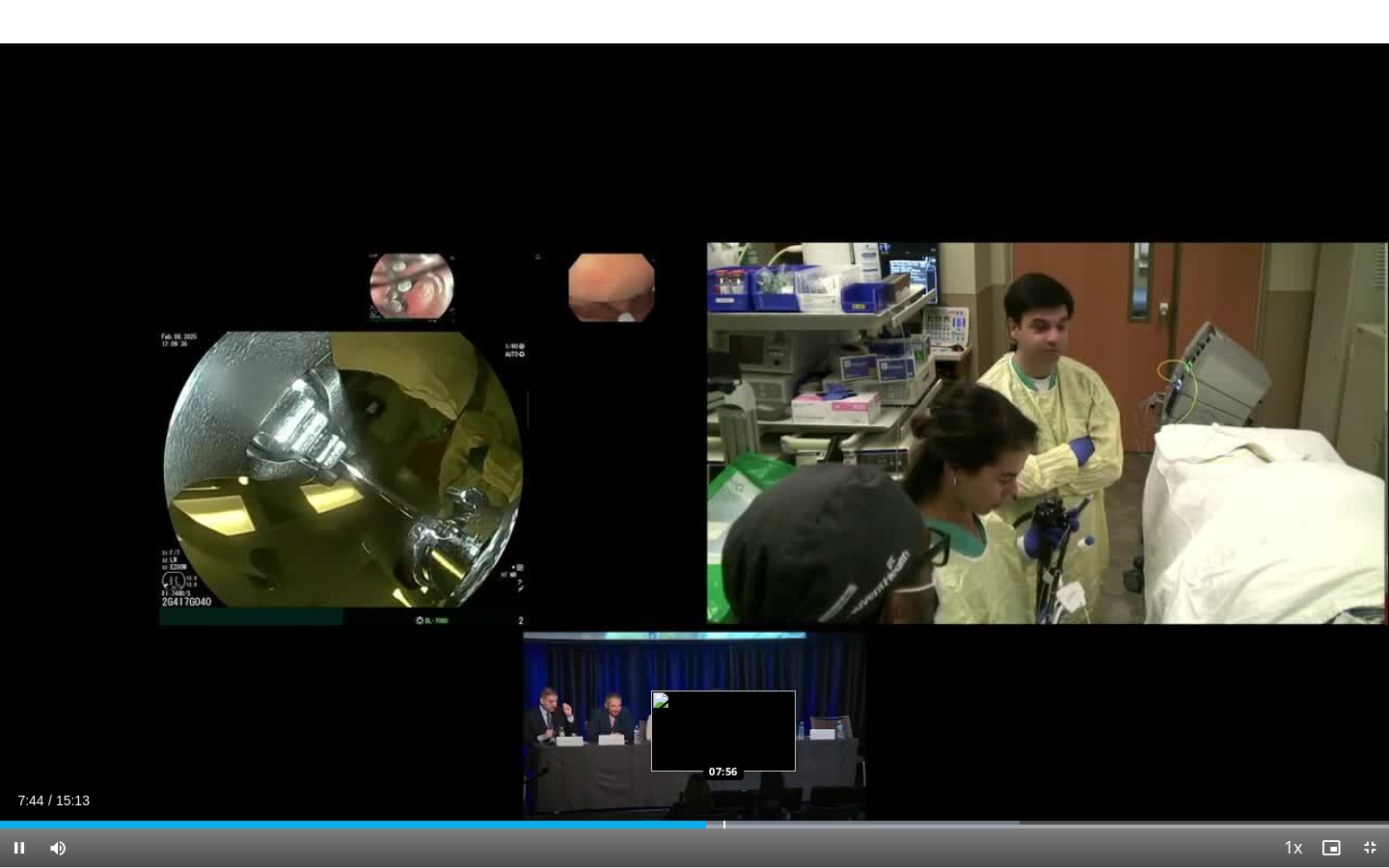 click on "**********" at bounding box center (694, 434) 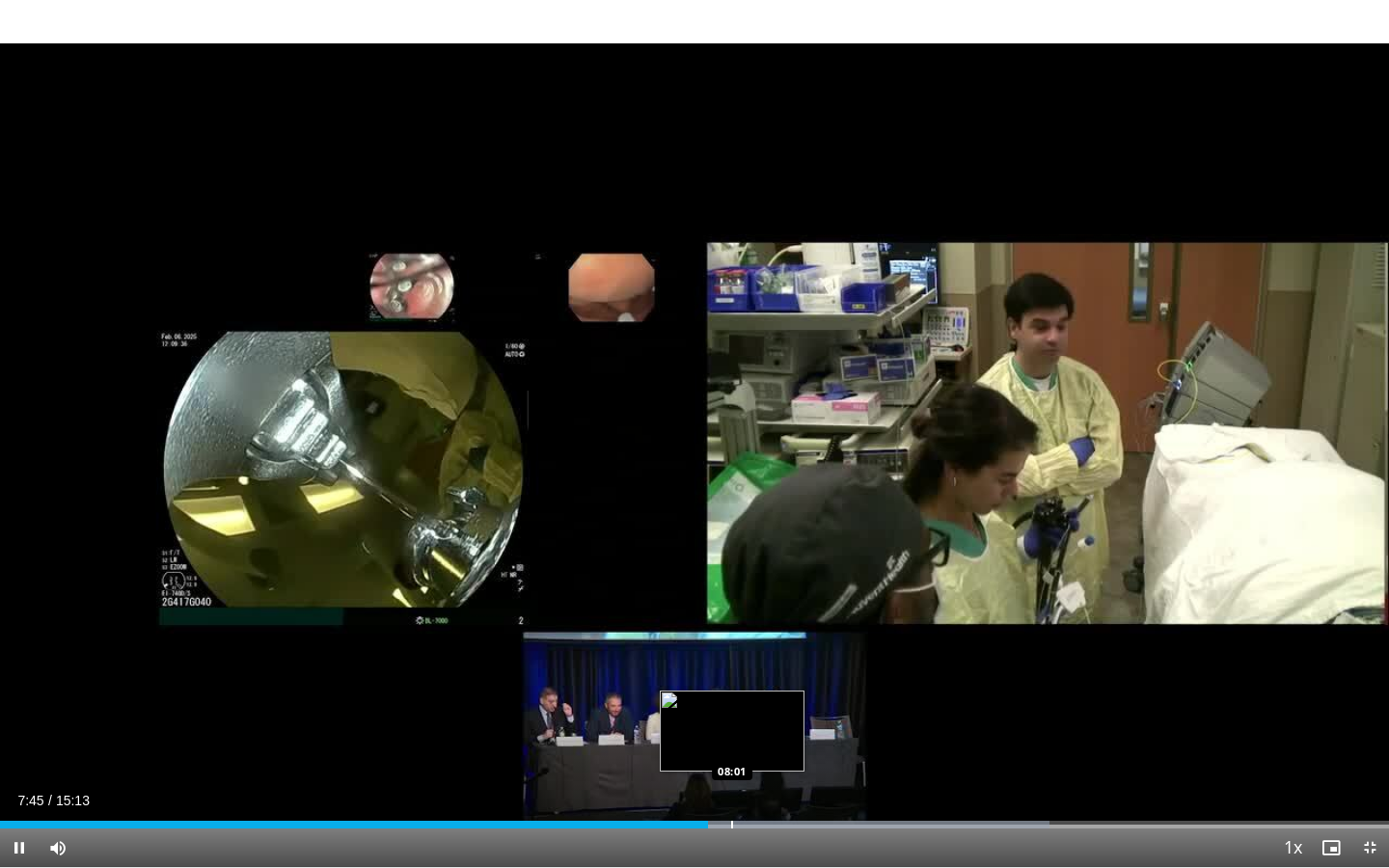 click at bounding box center [732, 825] 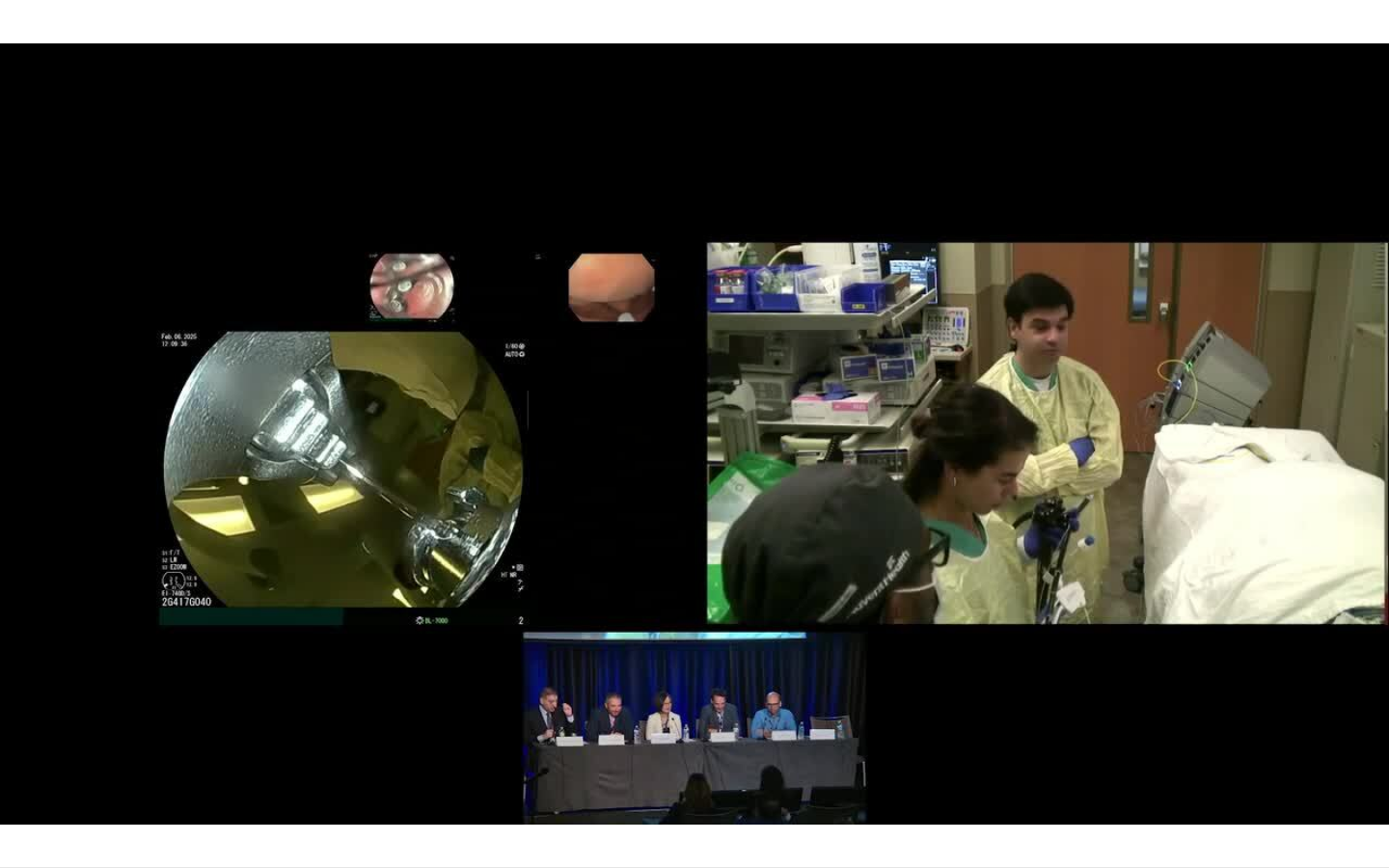 click on "10 seconds
Tap to unmute" at bounding box center [694, 433] 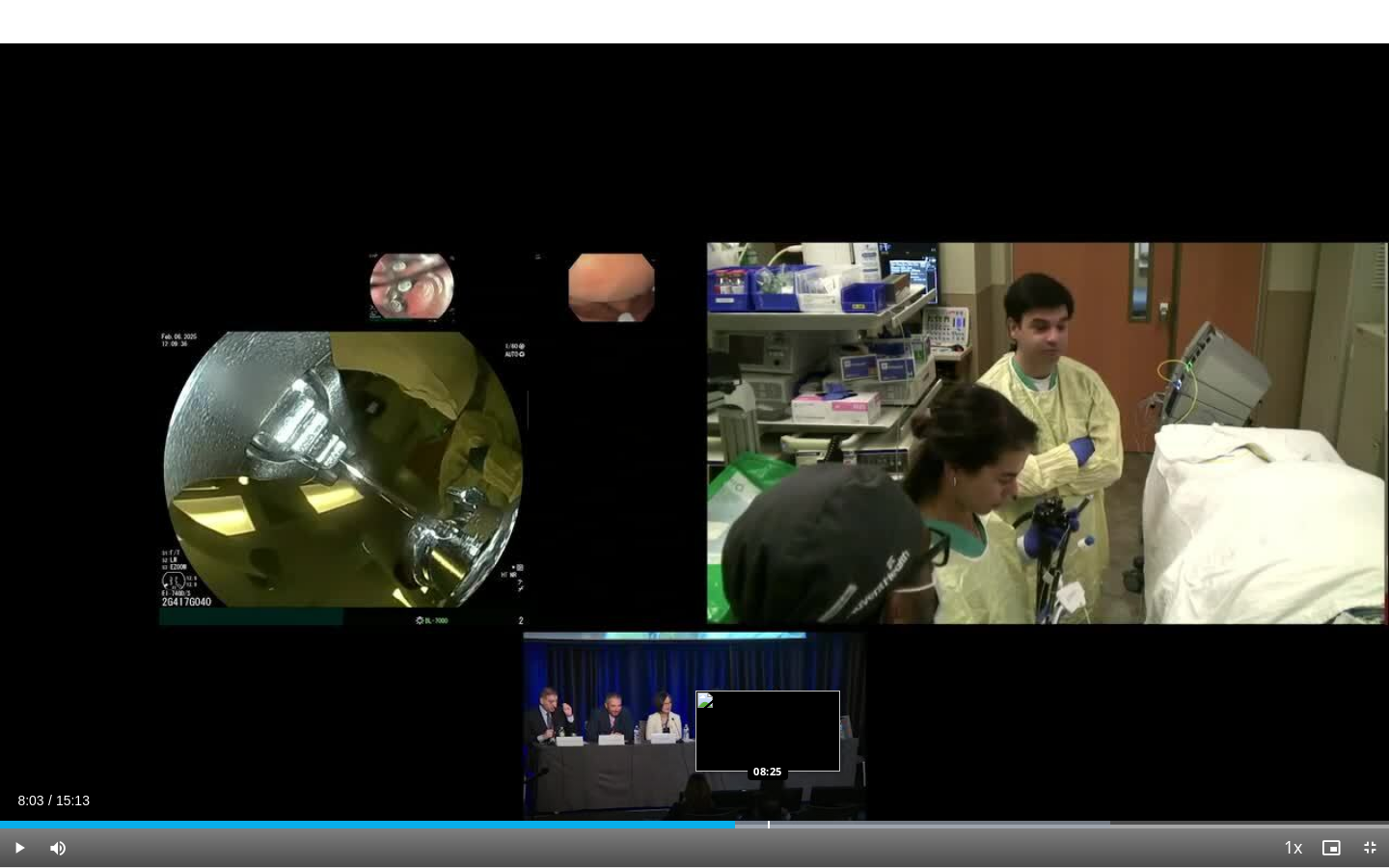 click at bounding box center [769, 825] 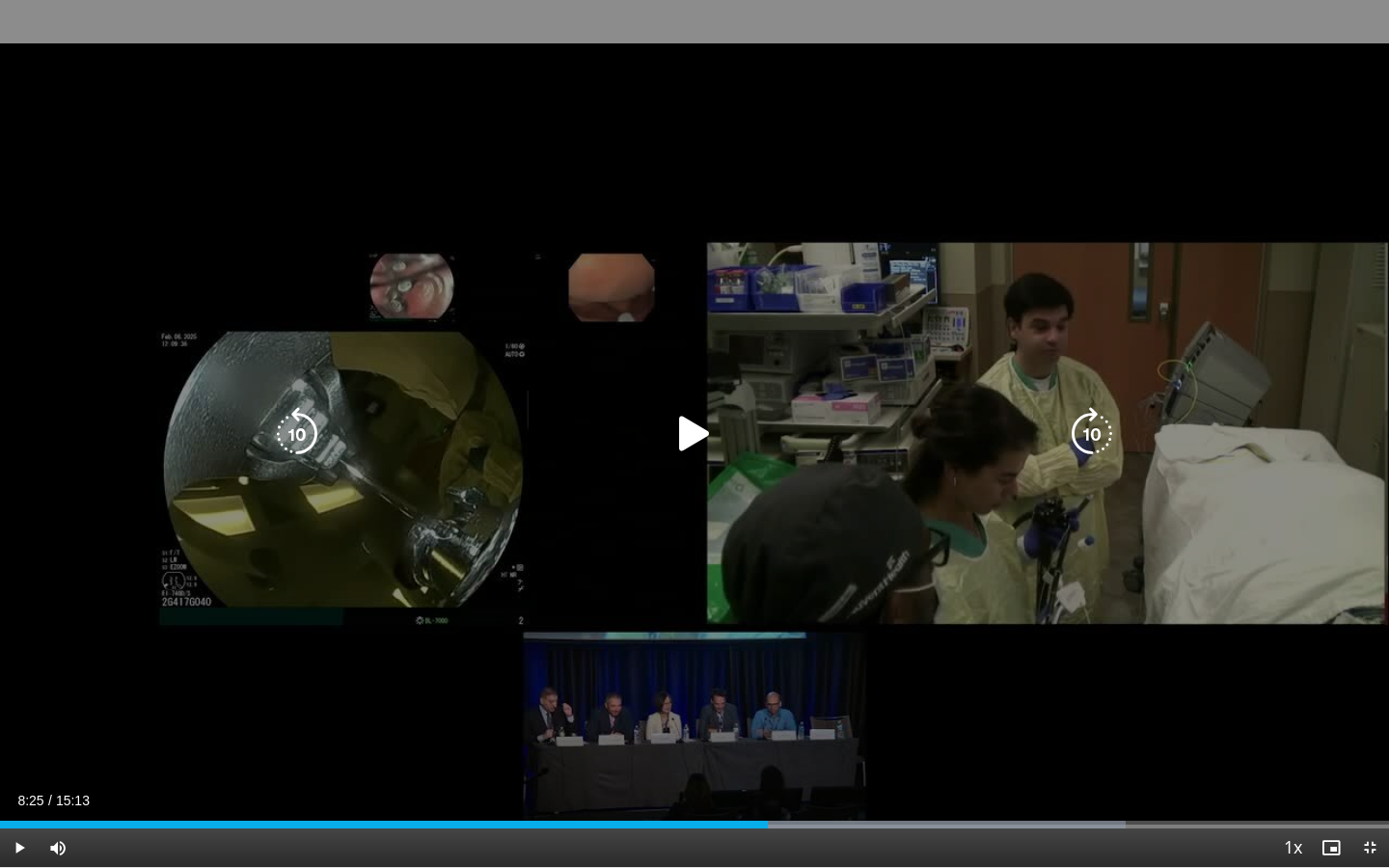 click on "10 seconds
Tap to unmute" at bounding box center (694, 433) 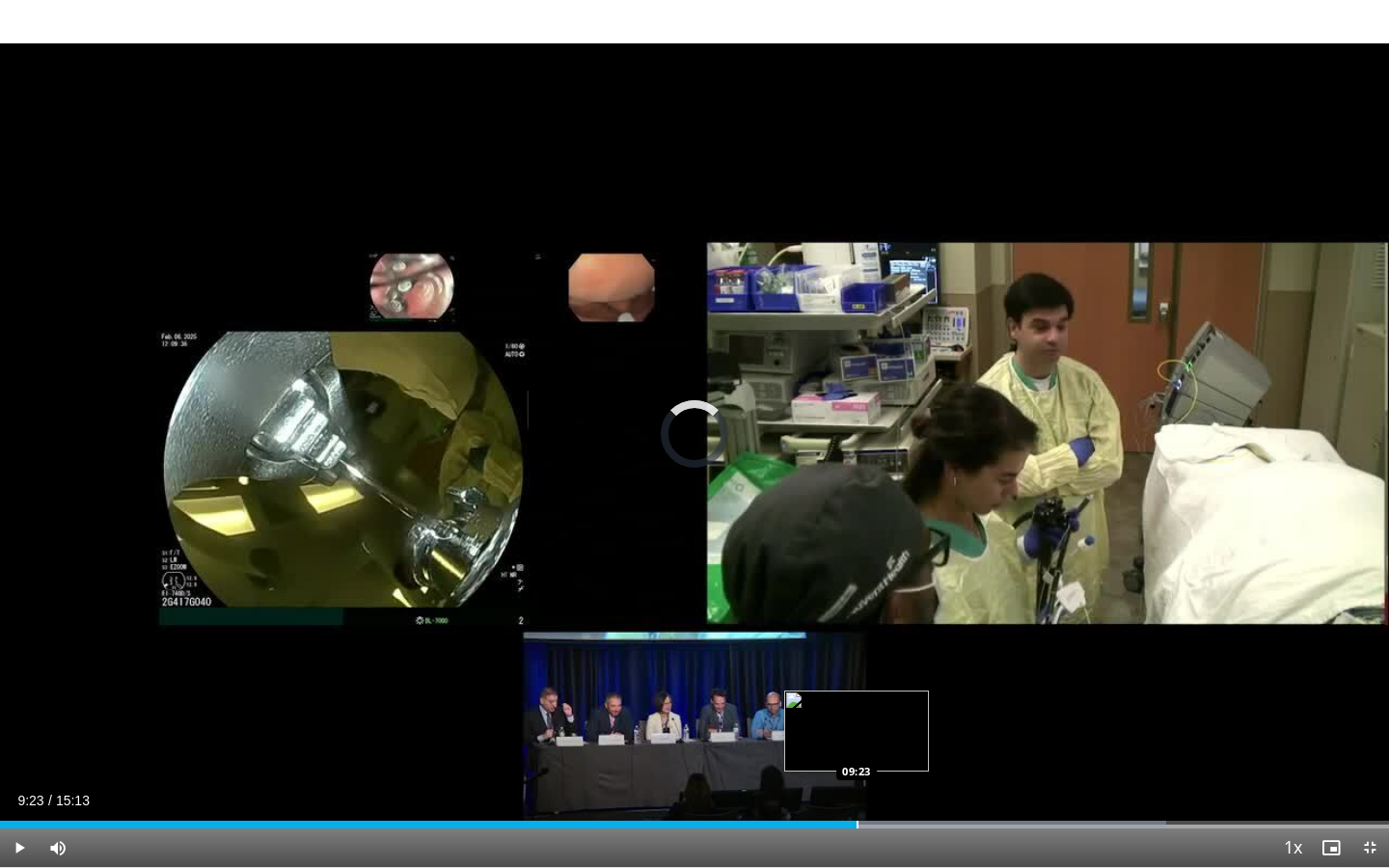 click on "Loaded :  83.98% 09:23 09:23" at bounding box center (694, 819) 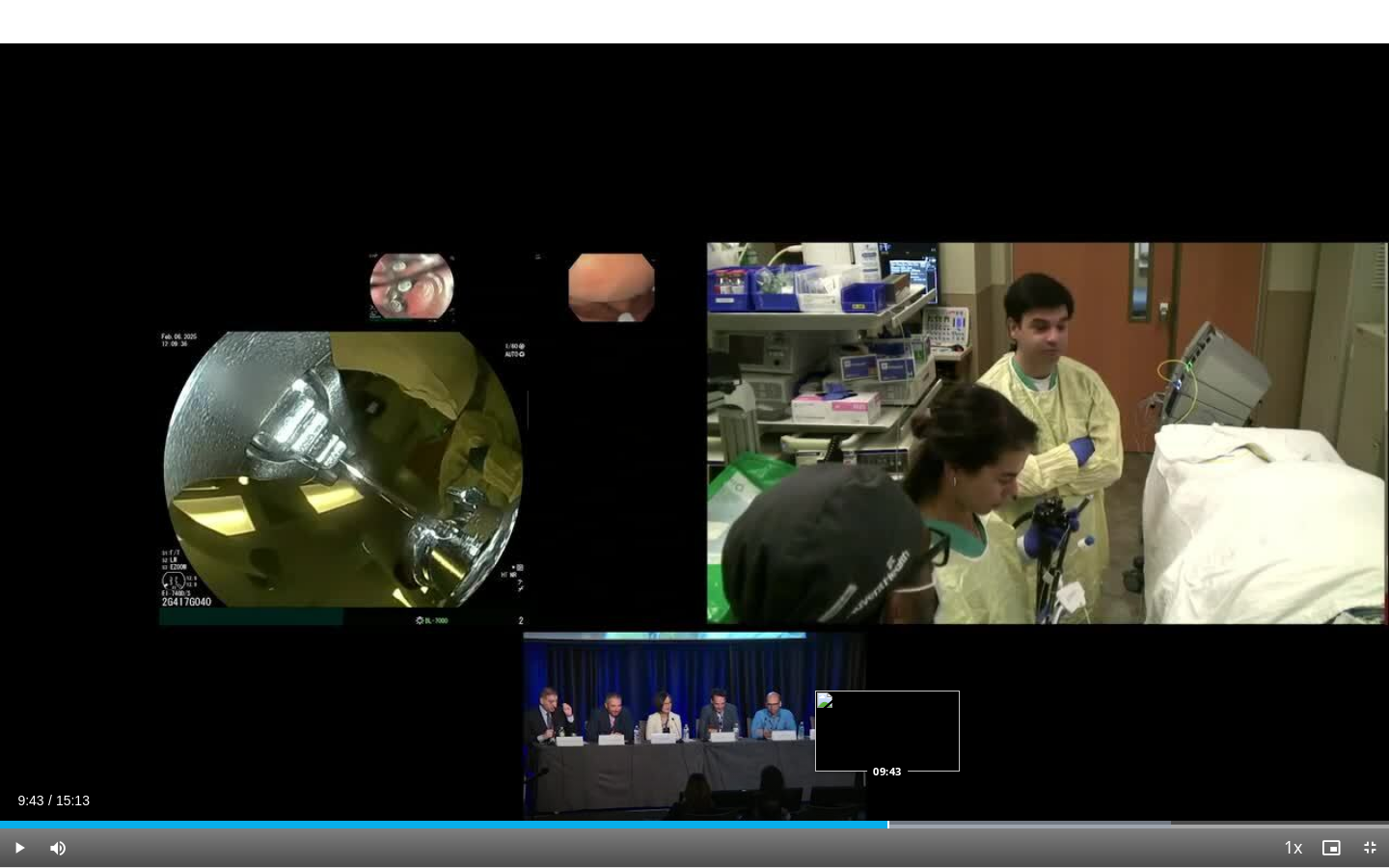 click on "Loaded :  84.32% 09:43 09:43" at bounding box center (694, 819) 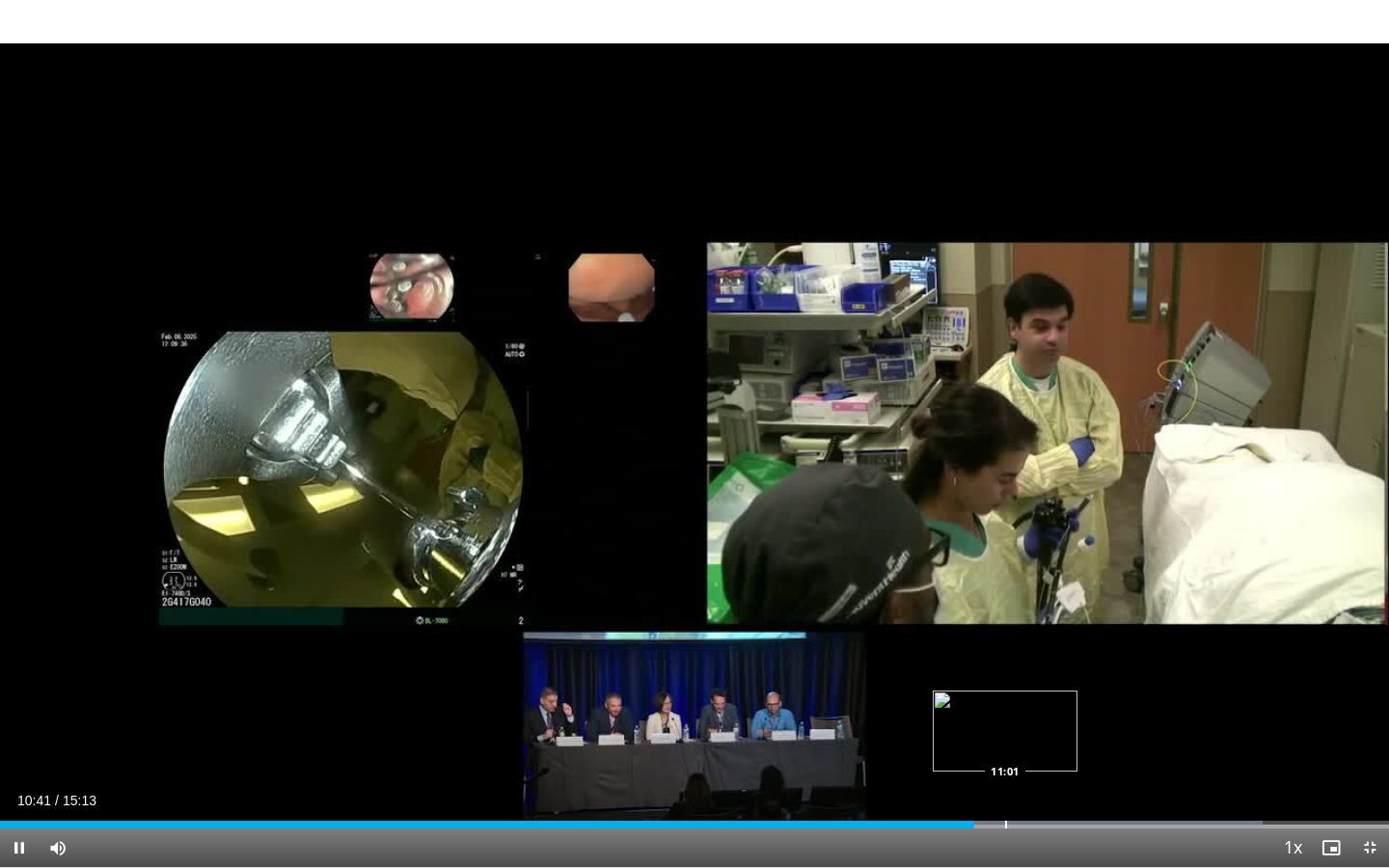 click on "Loaded :  90.90% 10:41 11:01" at bounding box center [694, 819] 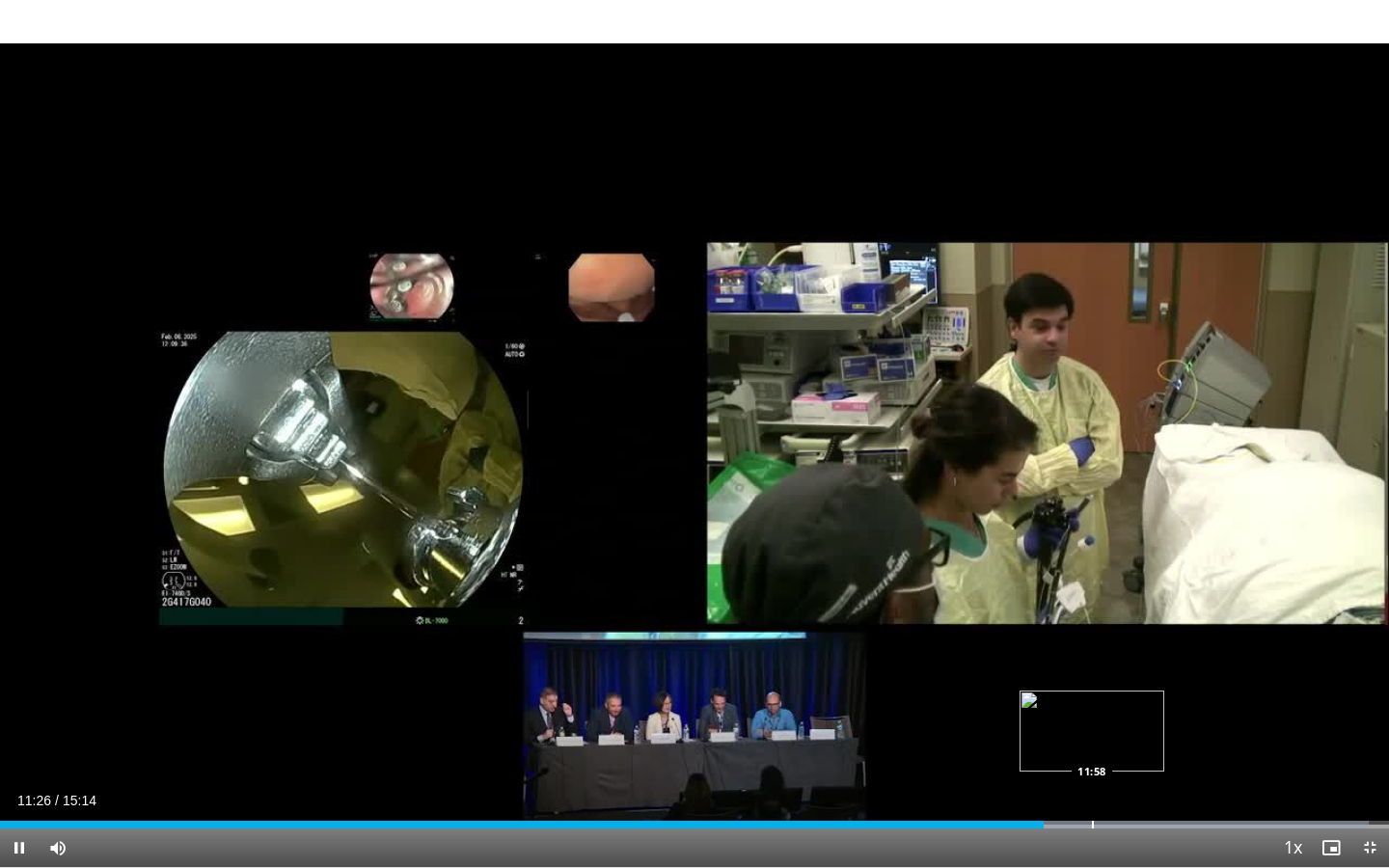 click on "Loaded :  98.56% 11:26 11:58" at bounding box center [694, 819] 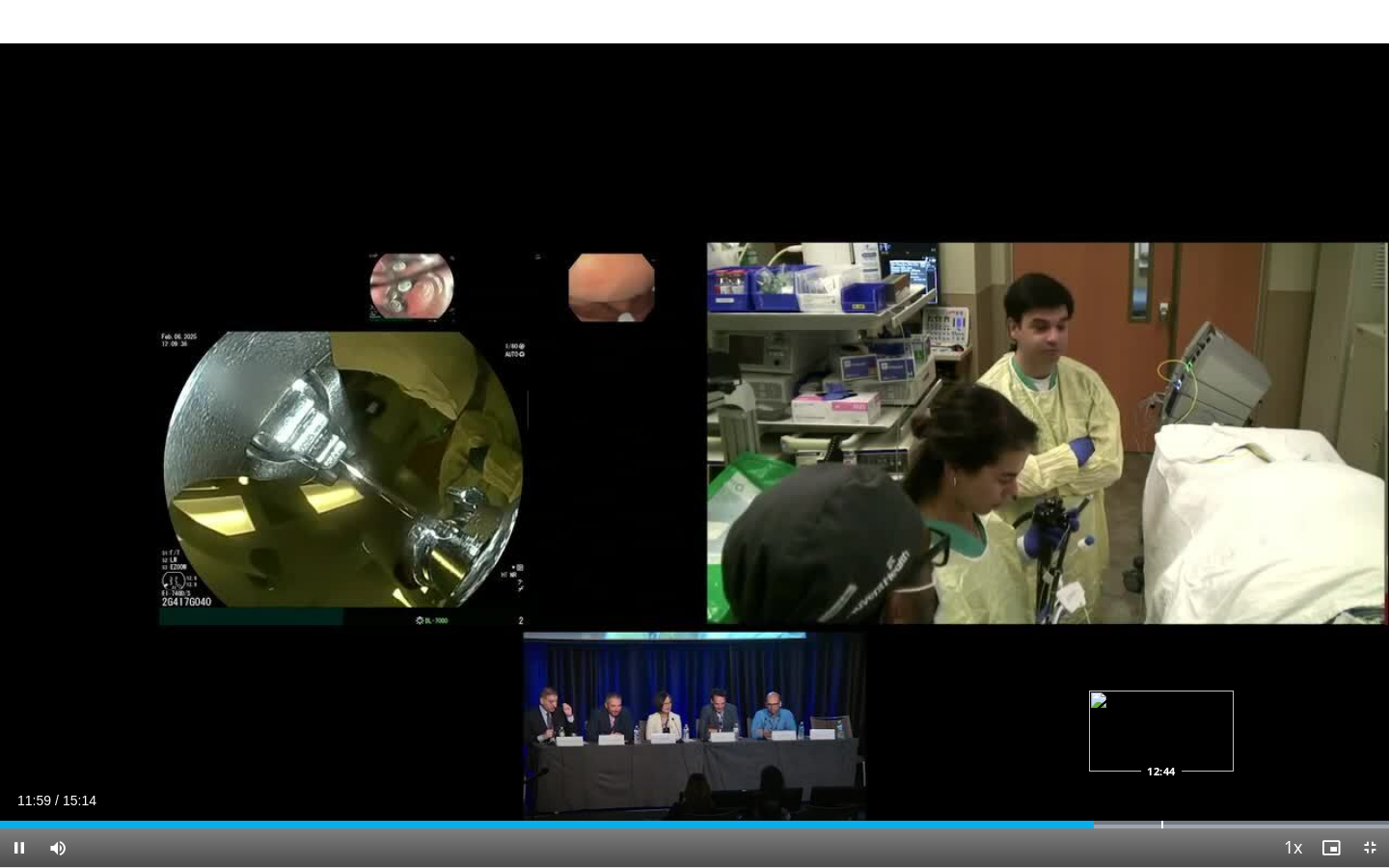 click at bounding box center [1162, 825] 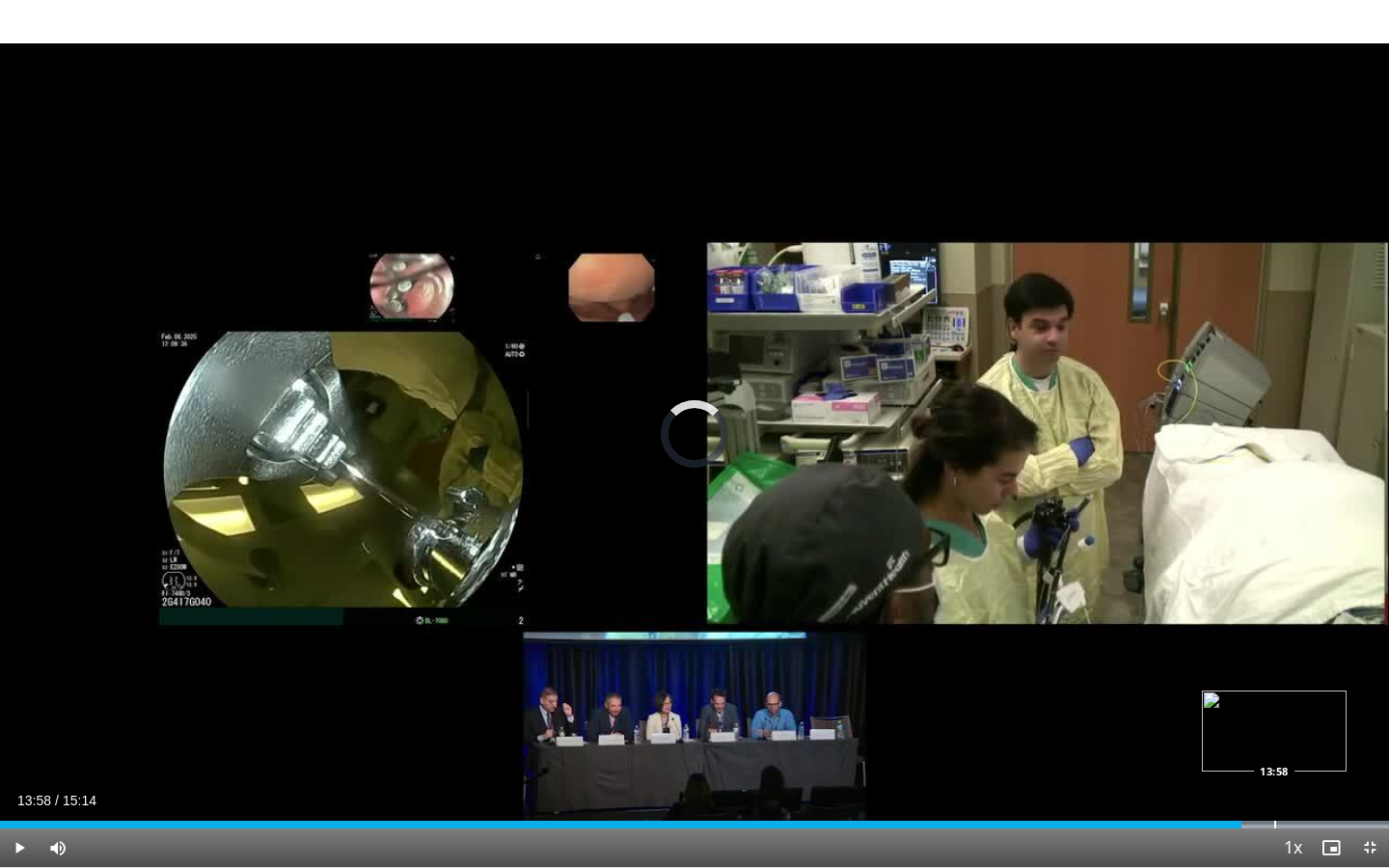click at bounding box center (1275, 825) 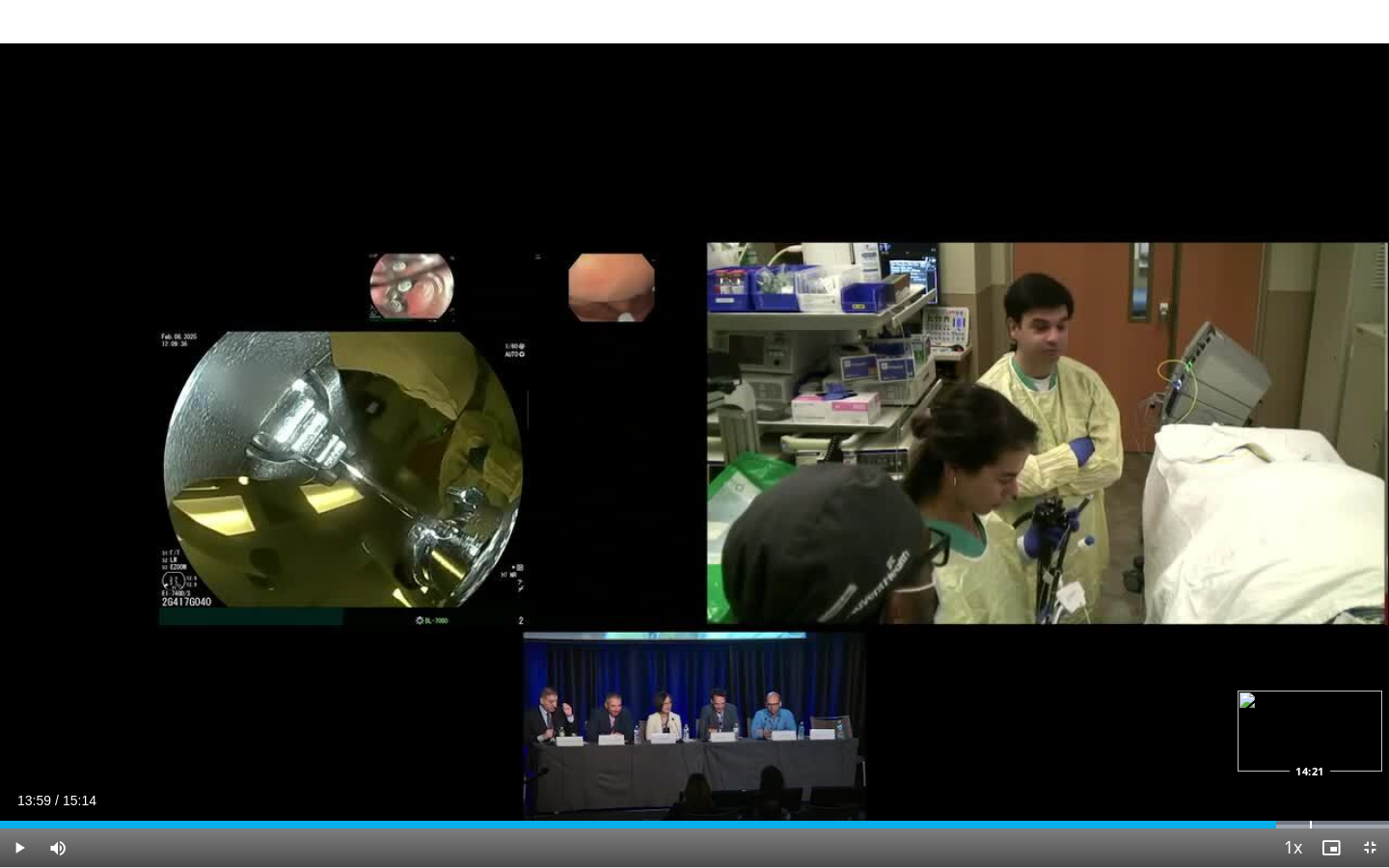 click at bounding box center [1311, 825] 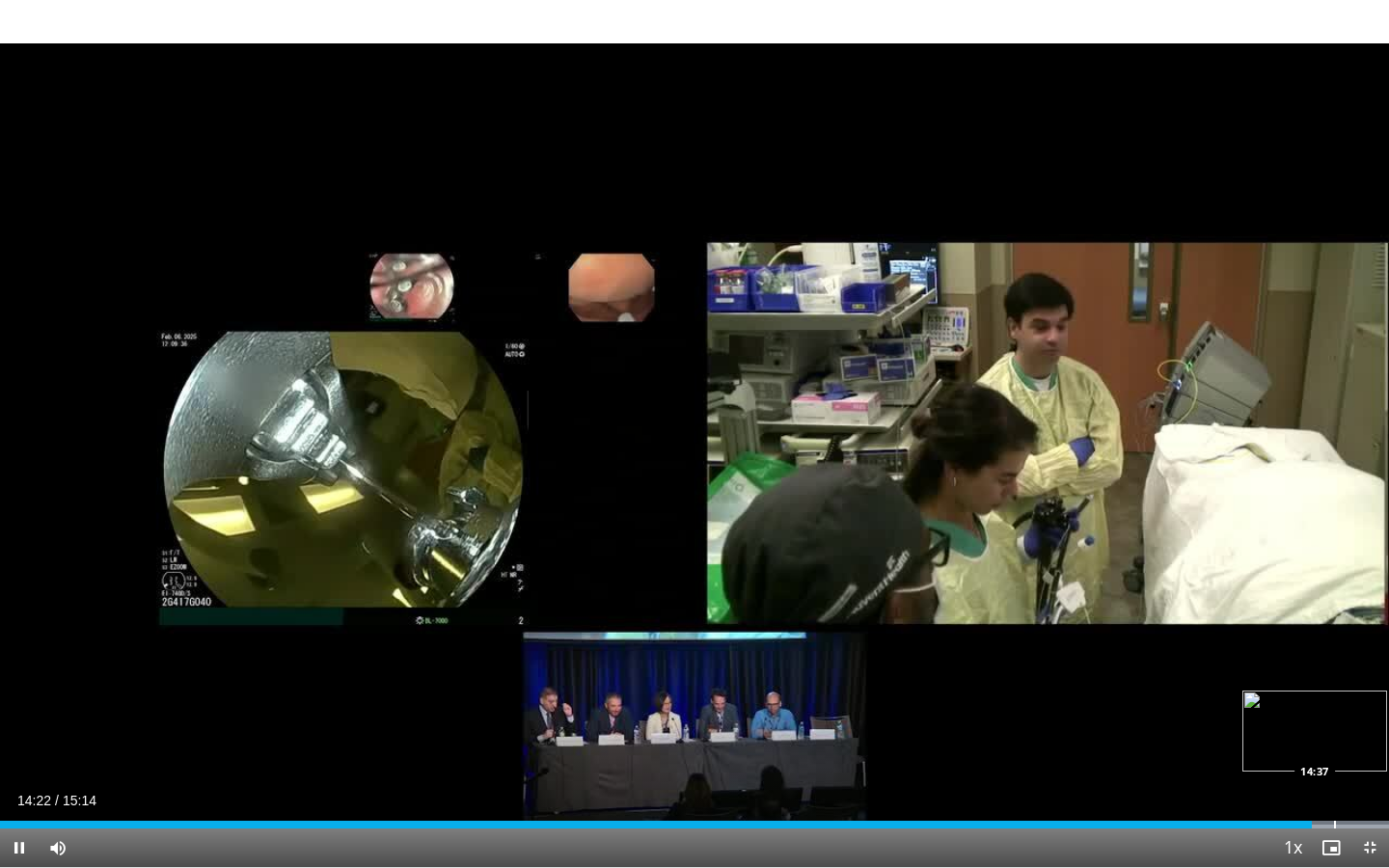 click at bounding box center (1335, 825) 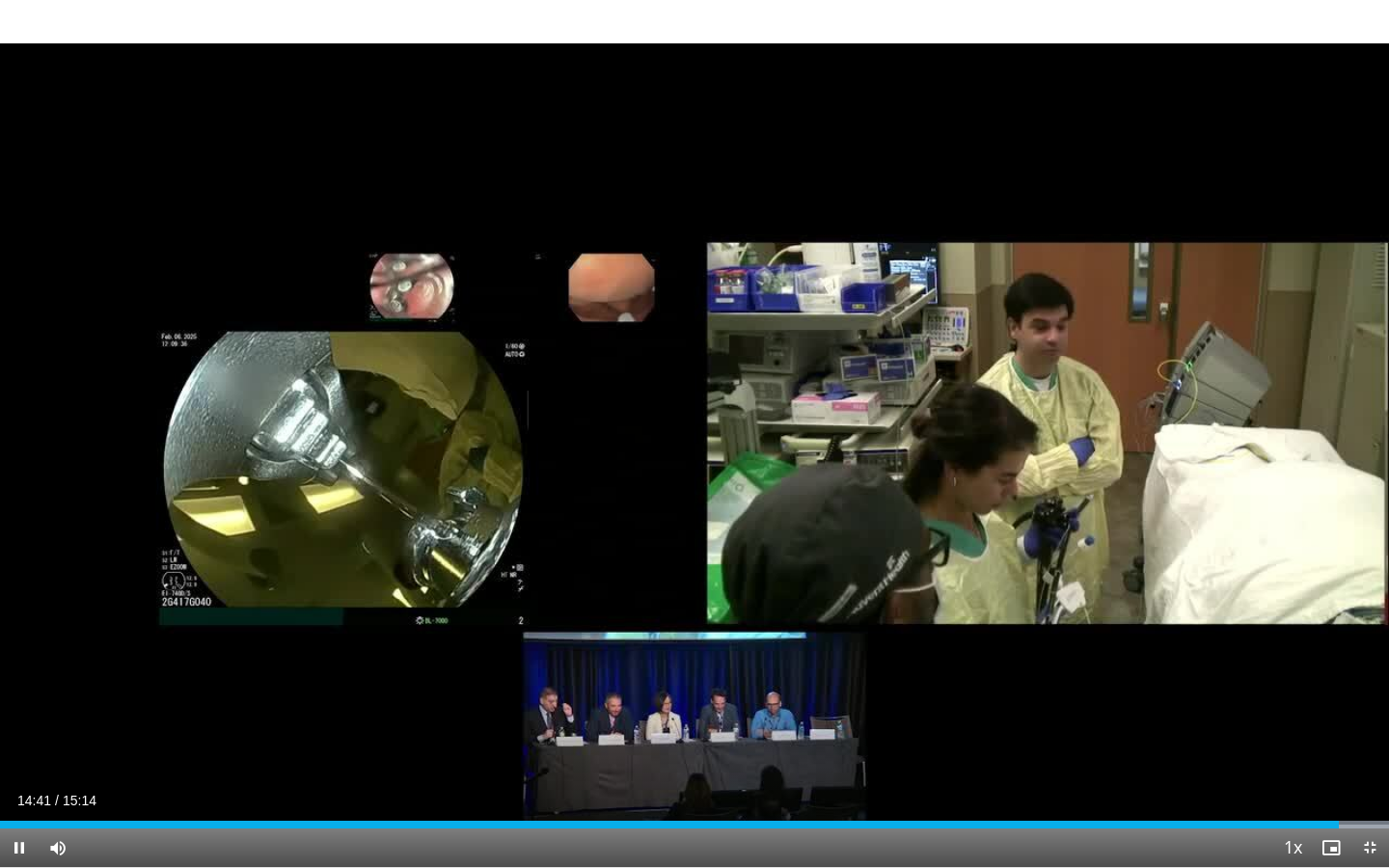 click at bounding box center (1370, 848) 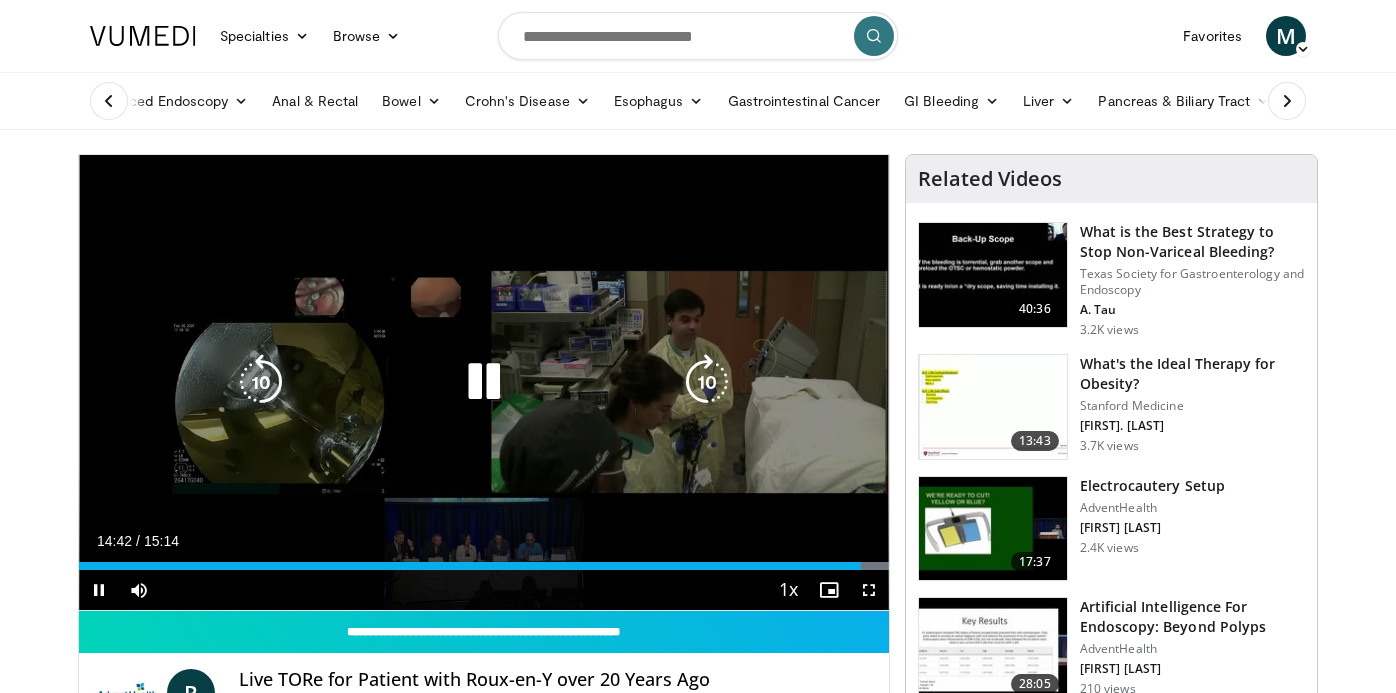 click at bounding box center (484, 382) 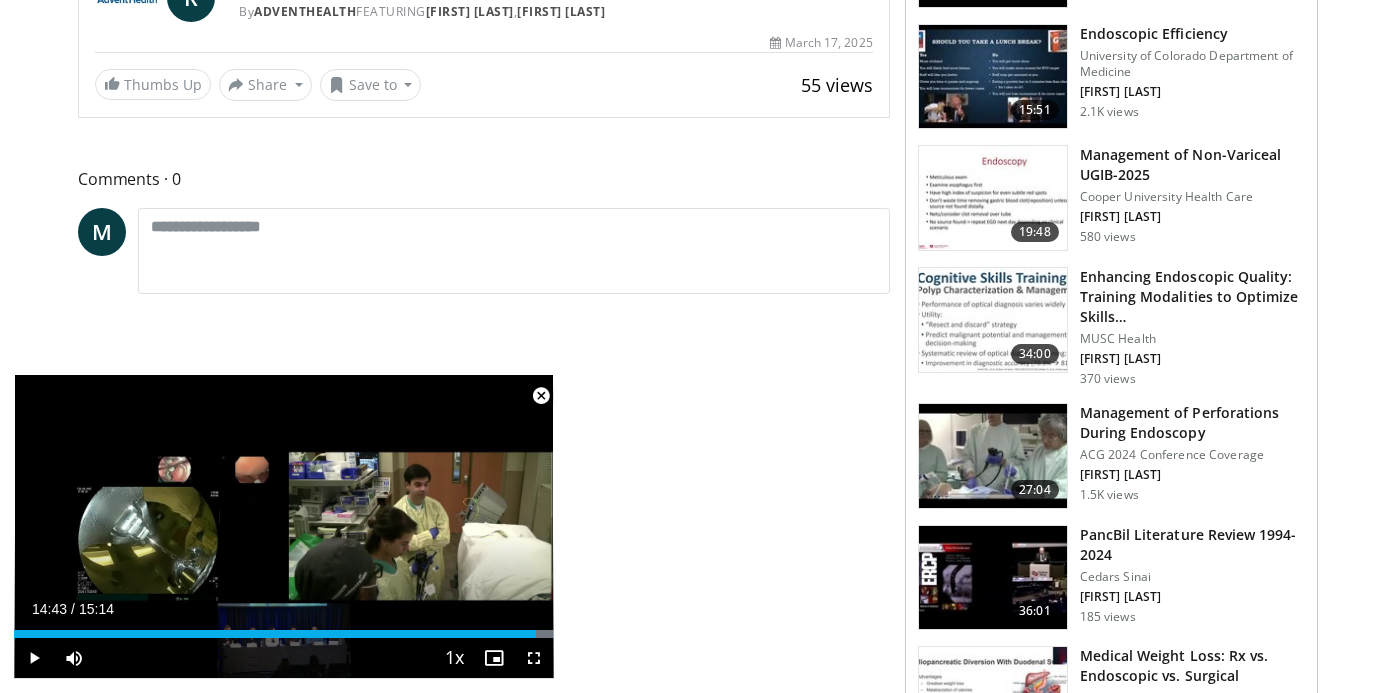 scroll, scrollTop: 725, scrollLeft: 0, axis: vertical 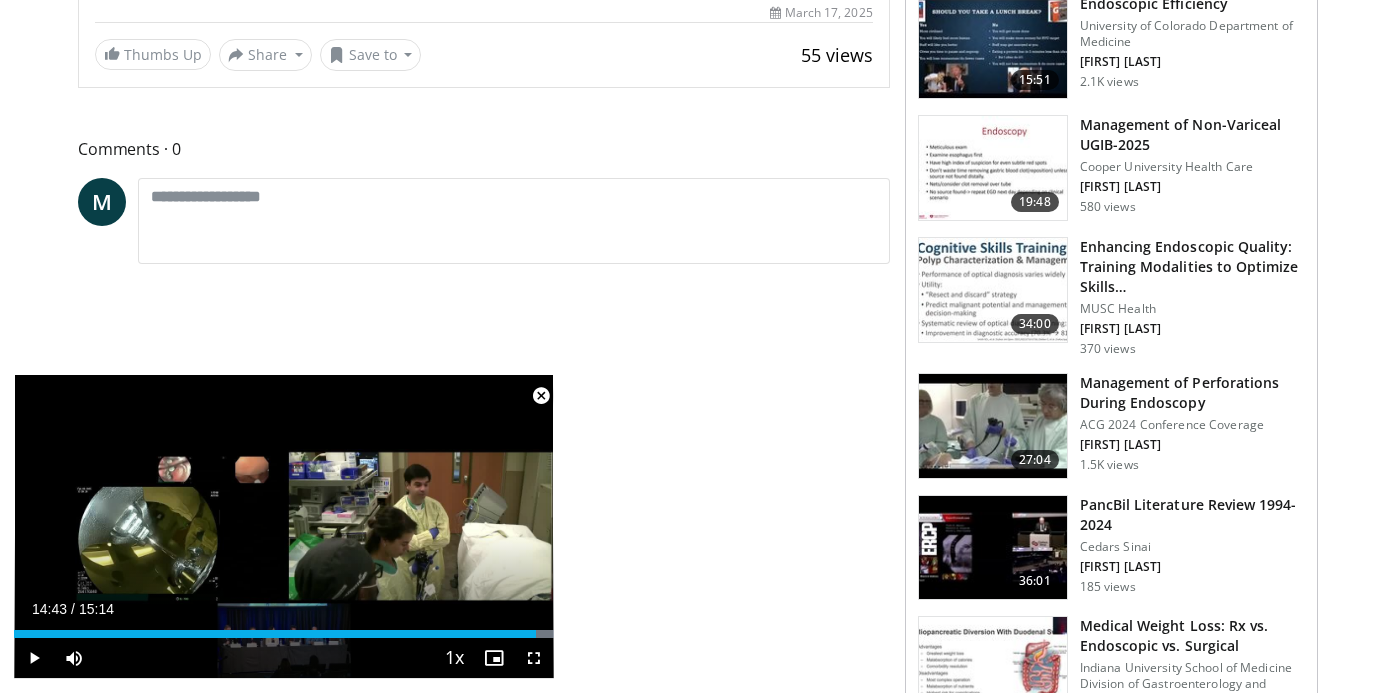click at bounding box center (541, 396) 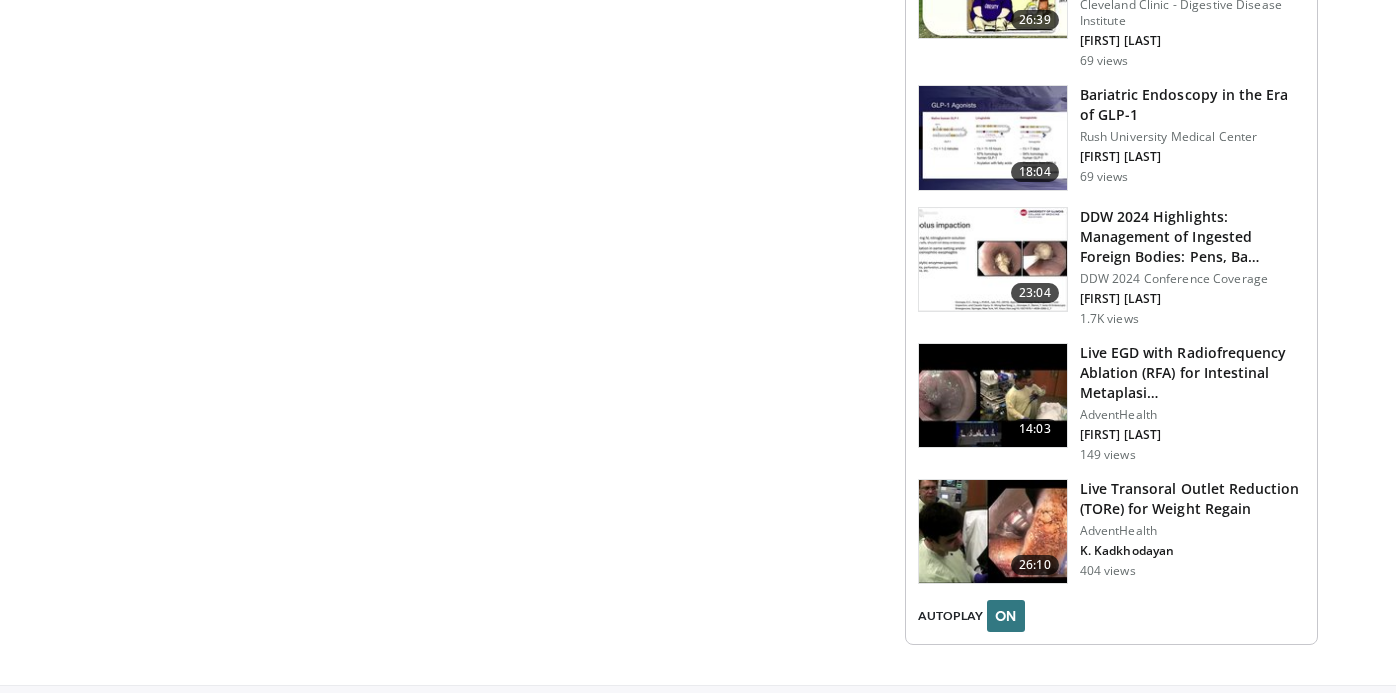 scroll, scrollTop: 2205, scrollLeft: 0, axis: vertical 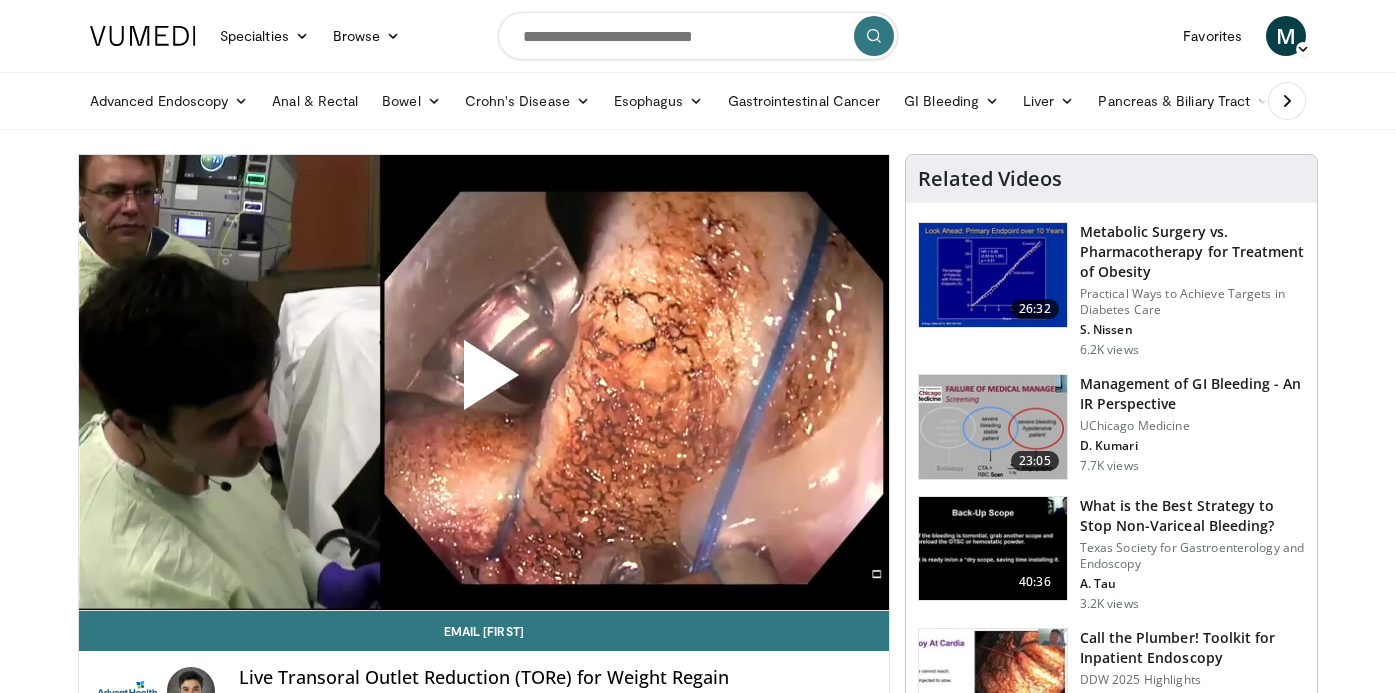 click at bounding box center (484, 383) 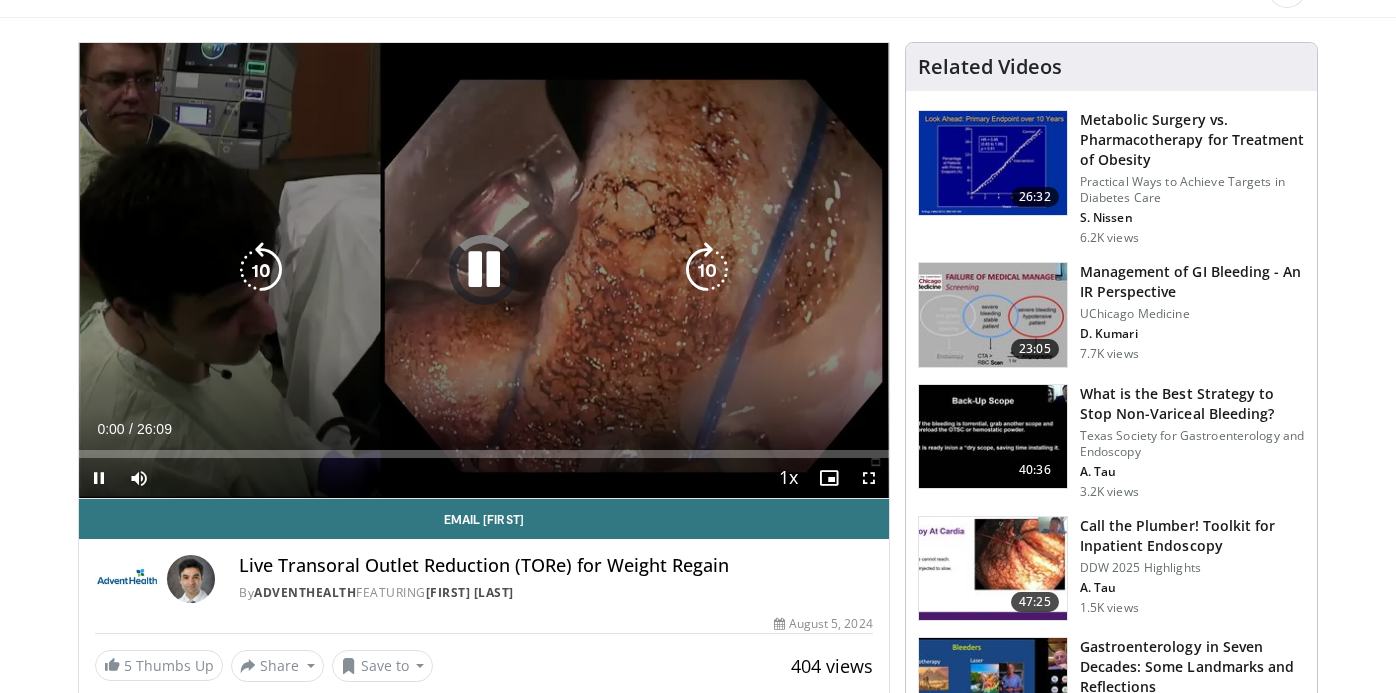 scroll, scrollTop: 124, scrollLeft: 0, axis: vertical 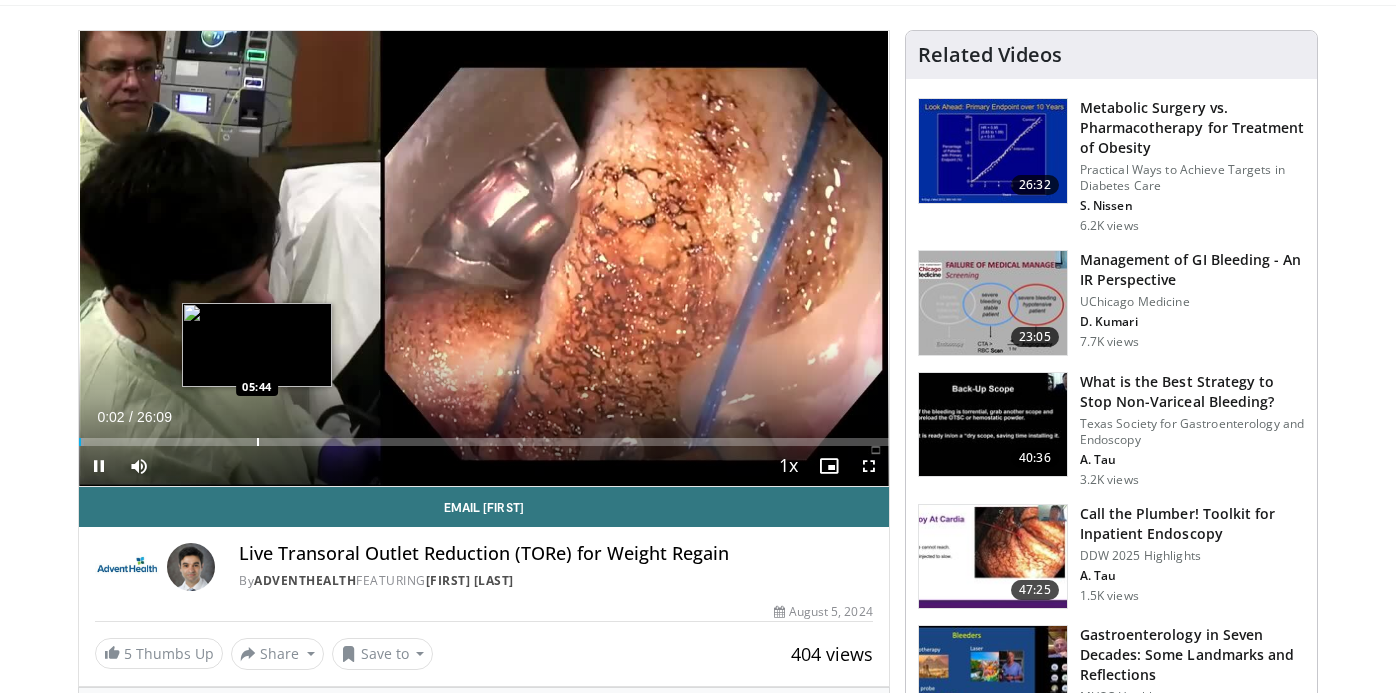 click on "Loaded :  0.63% 00:03 05:44" at bounding box center (484, 436) 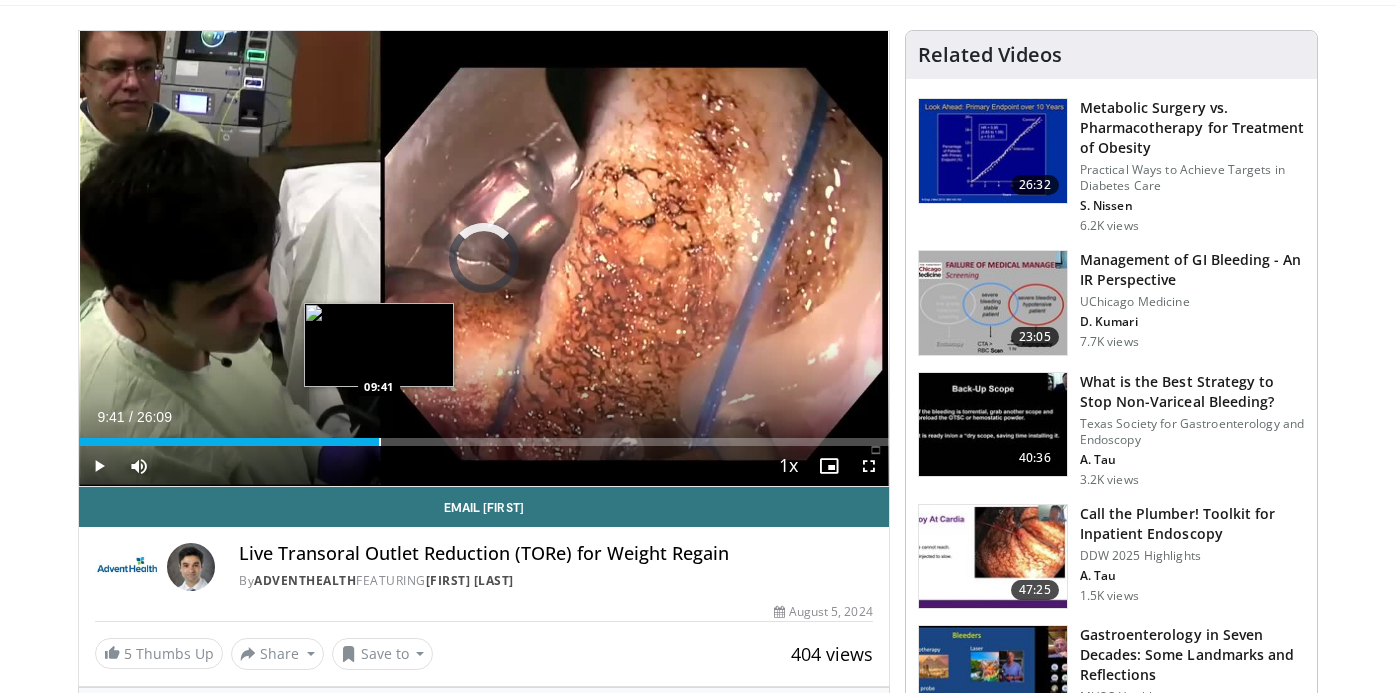 click at bounding box center (380, 442) 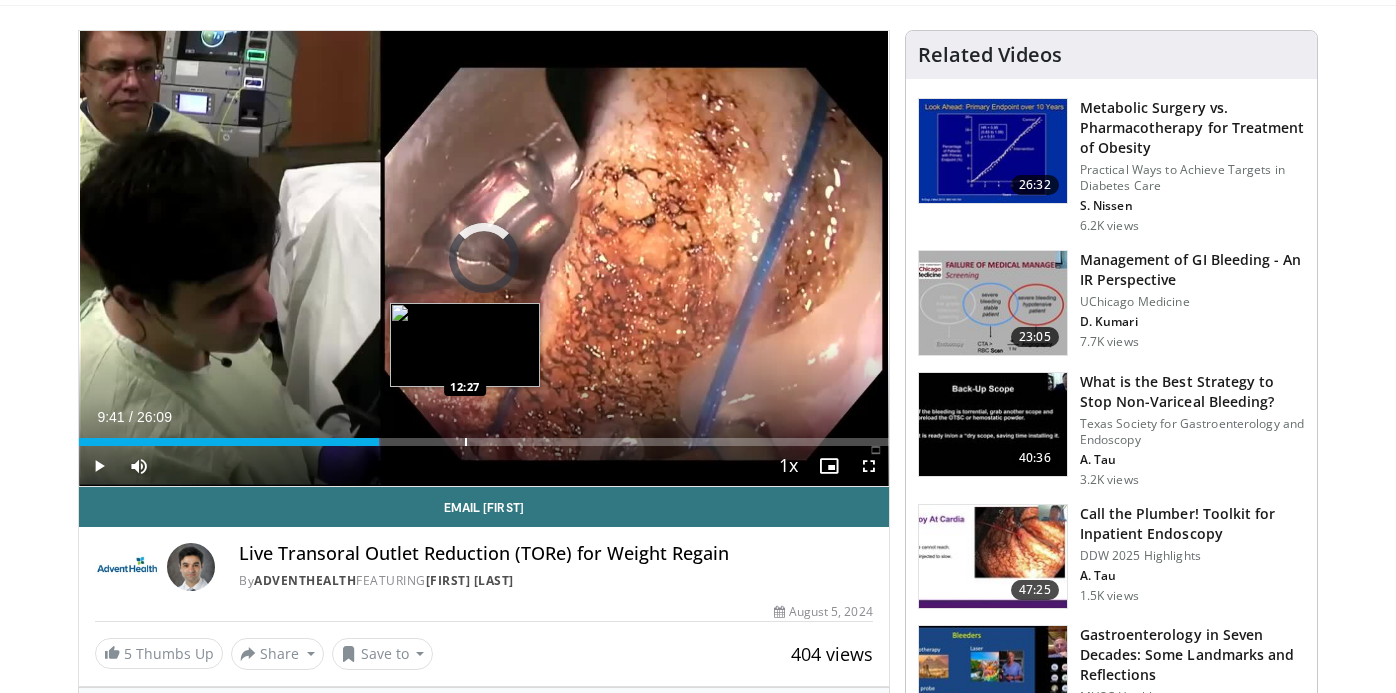 click on "Loaded :  36.96% 09:41 12:27" at bounding box center (484, 436) 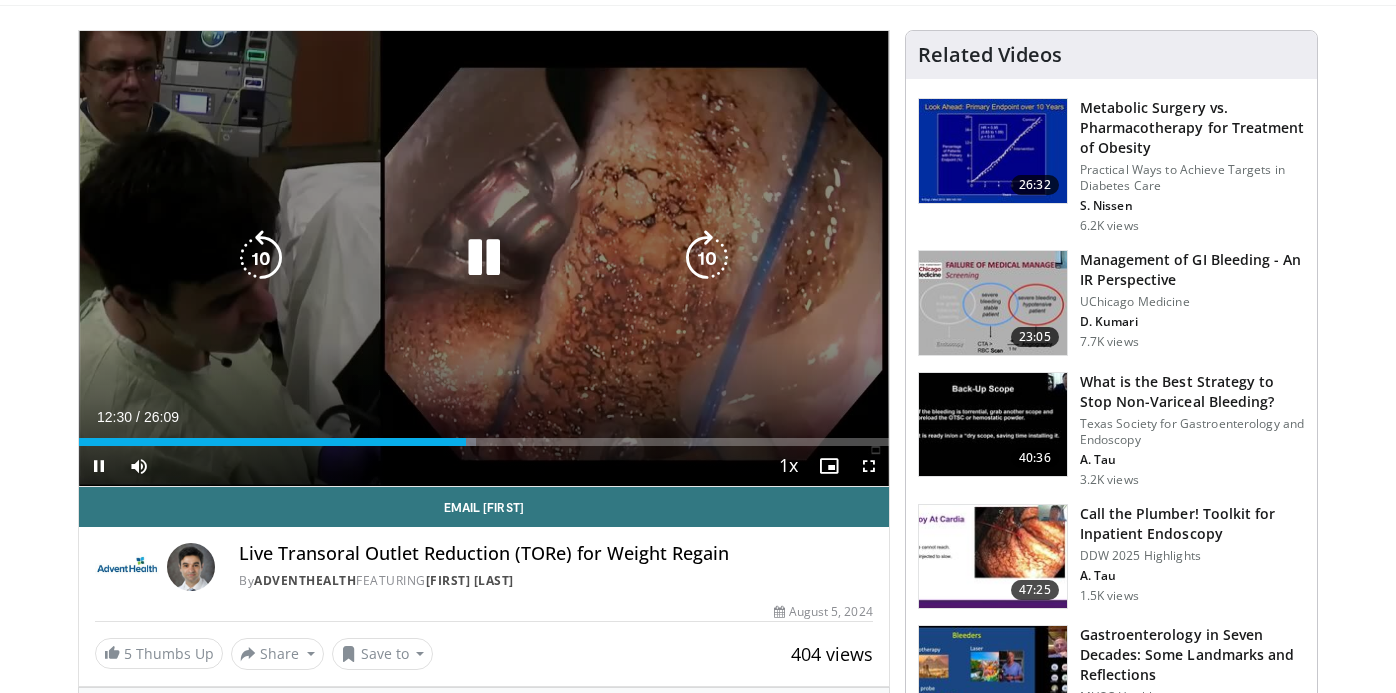 click at bounding box center (484, 258) 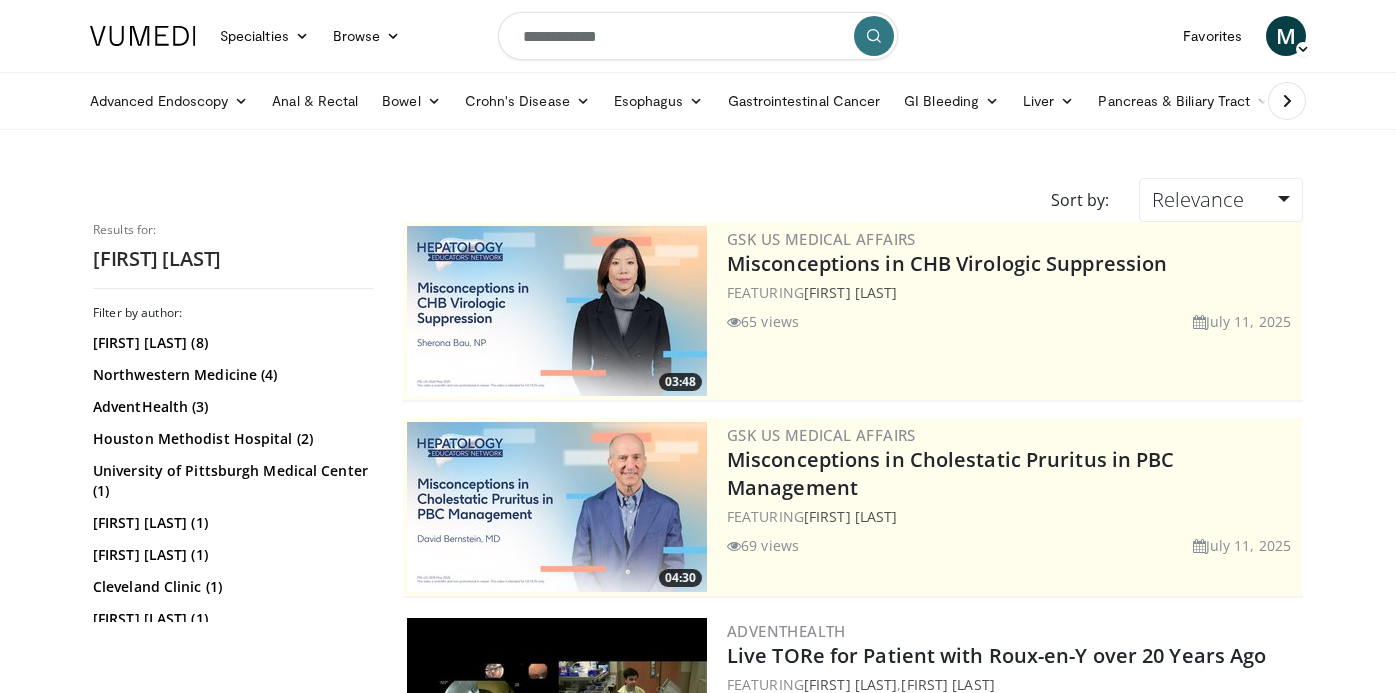 scroll, scrollTop: 0, scrollLeft: 0, axis: both 